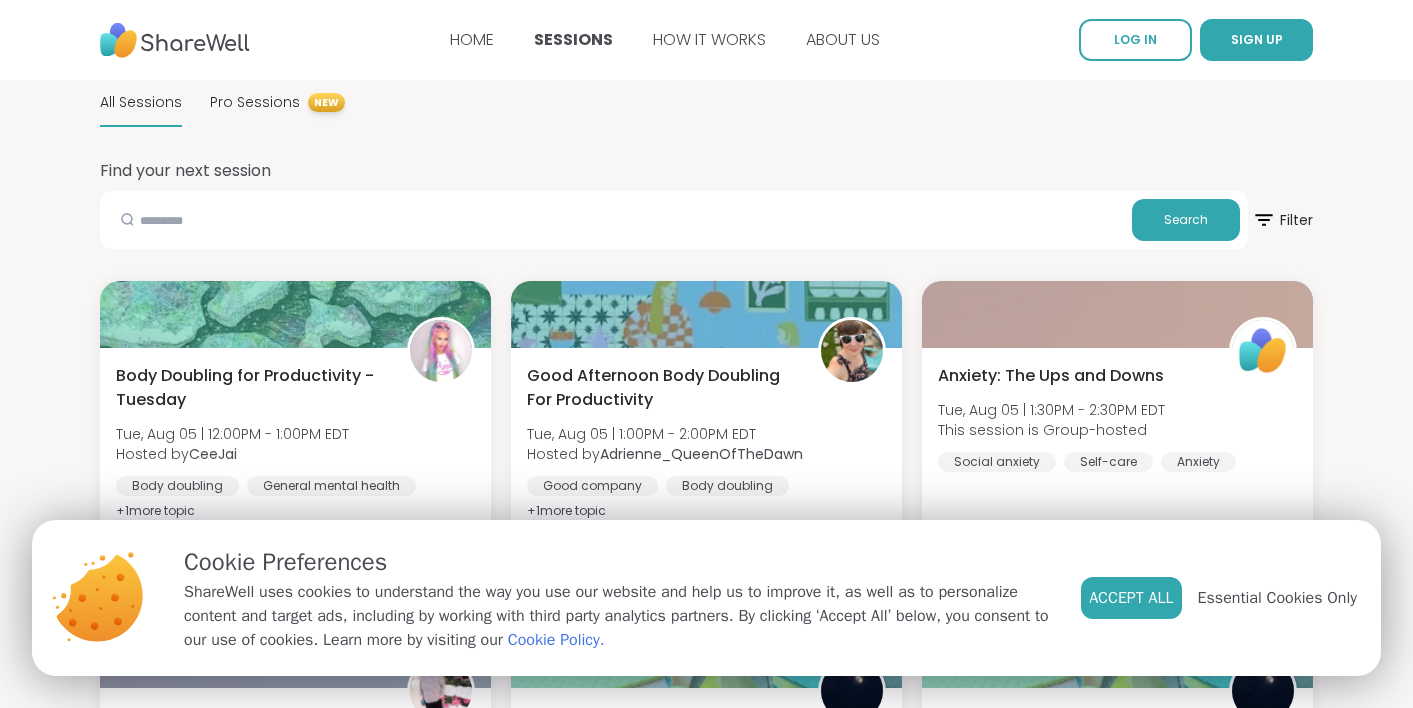 scroll, scrollTop: 0, scrollLeft: 0, axis: both 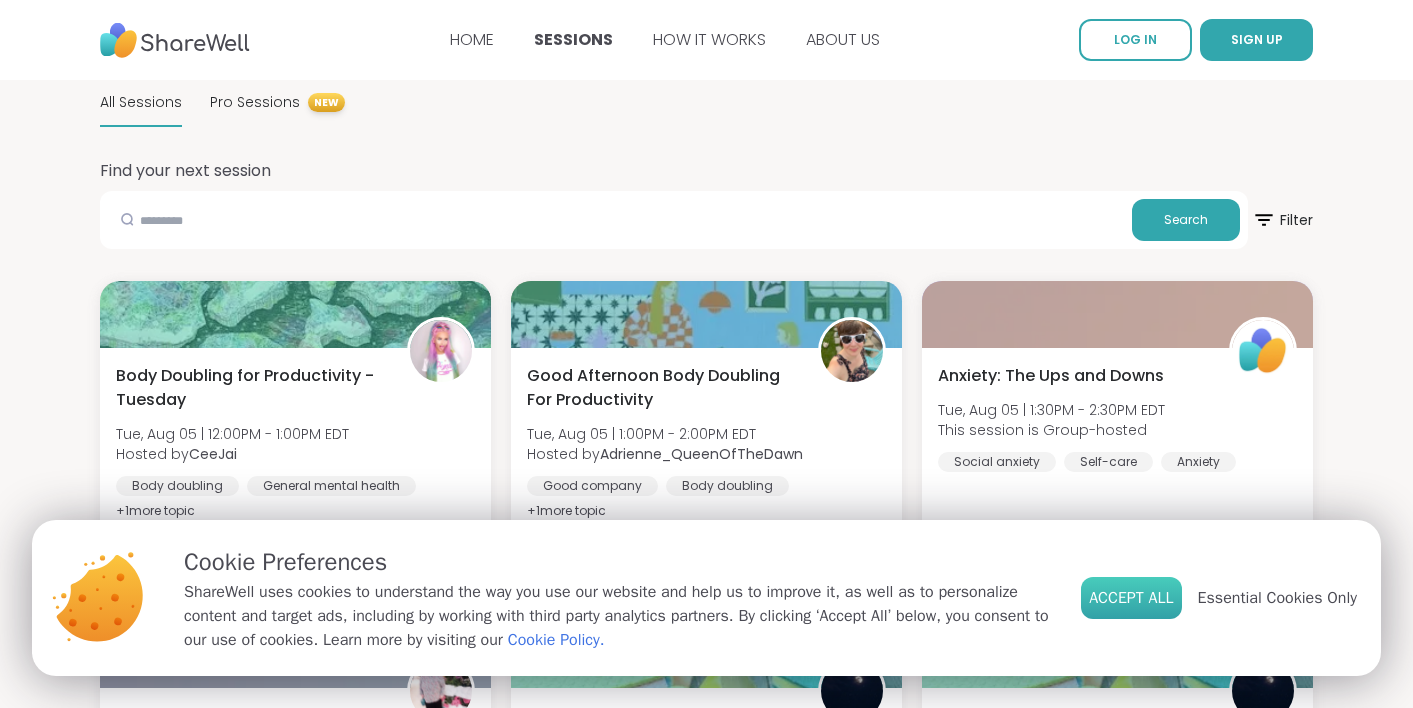 click on "Accept All" at bounding box center [1131, 598] 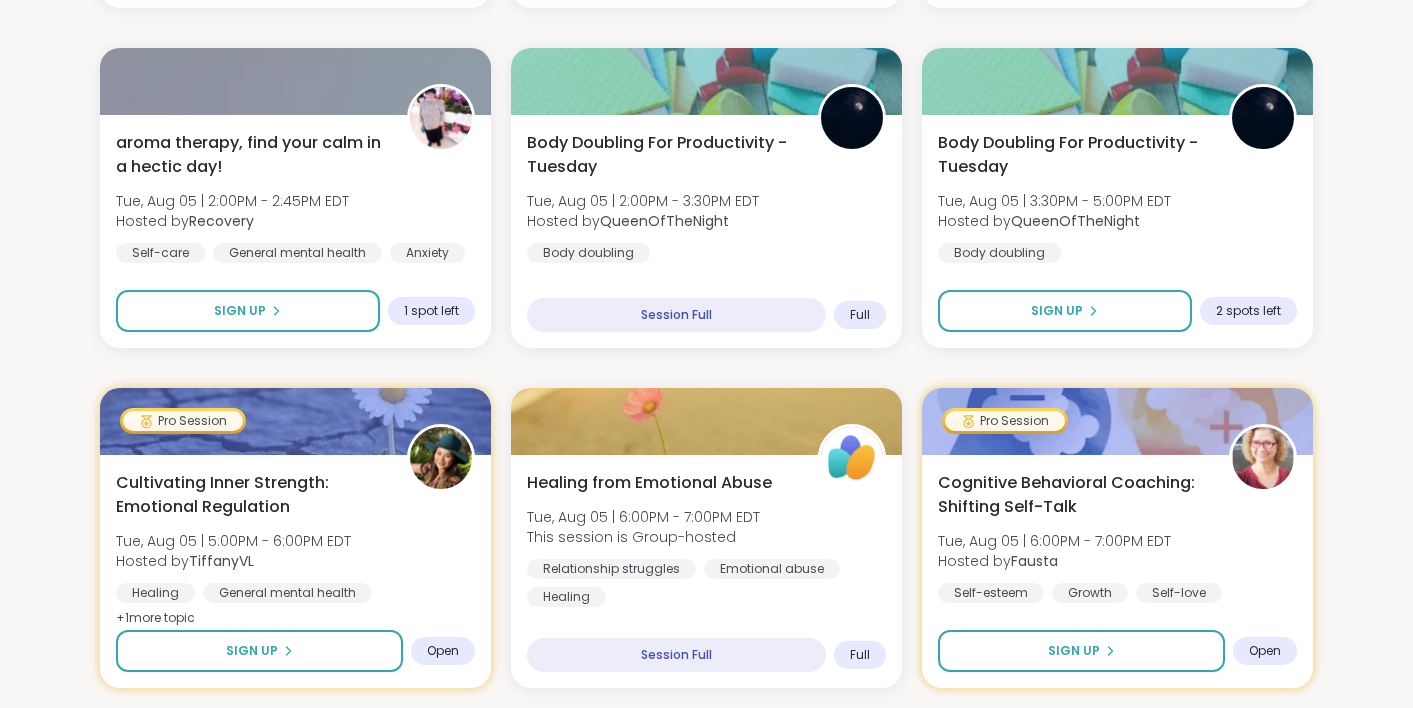 scroll, scrollTop: 0, scrollLeft: 0, axis: both 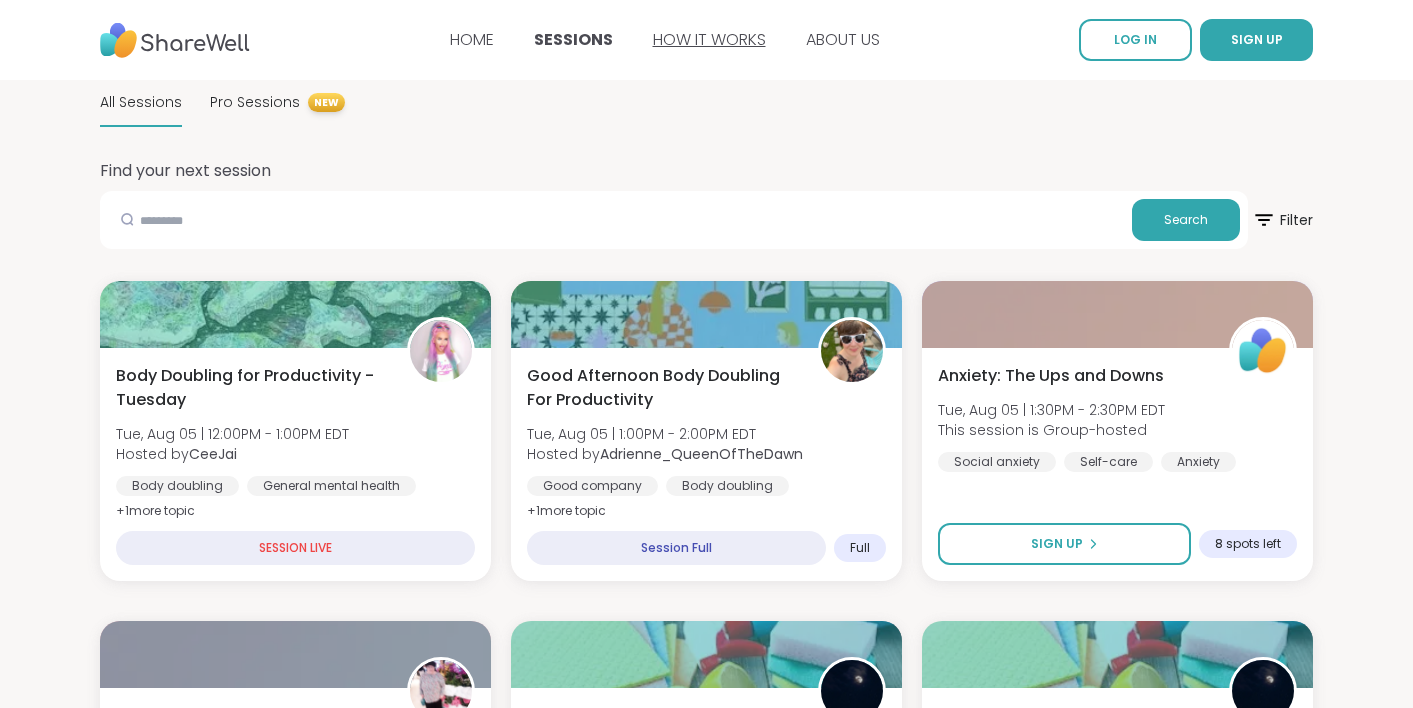 click on "HOW IT WORKS" at bounding box center [709, 39] 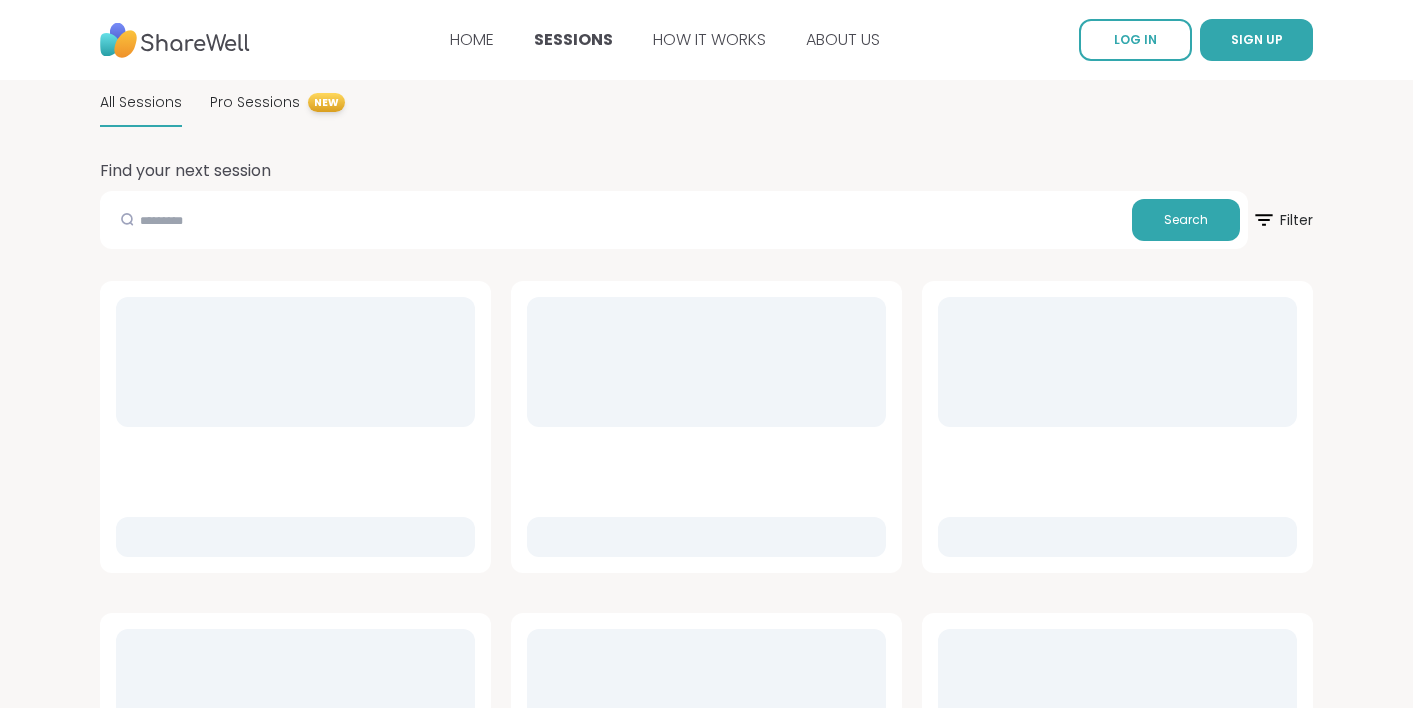 scroll, scrollTop: 0, scrollLeft: 0, axis: both 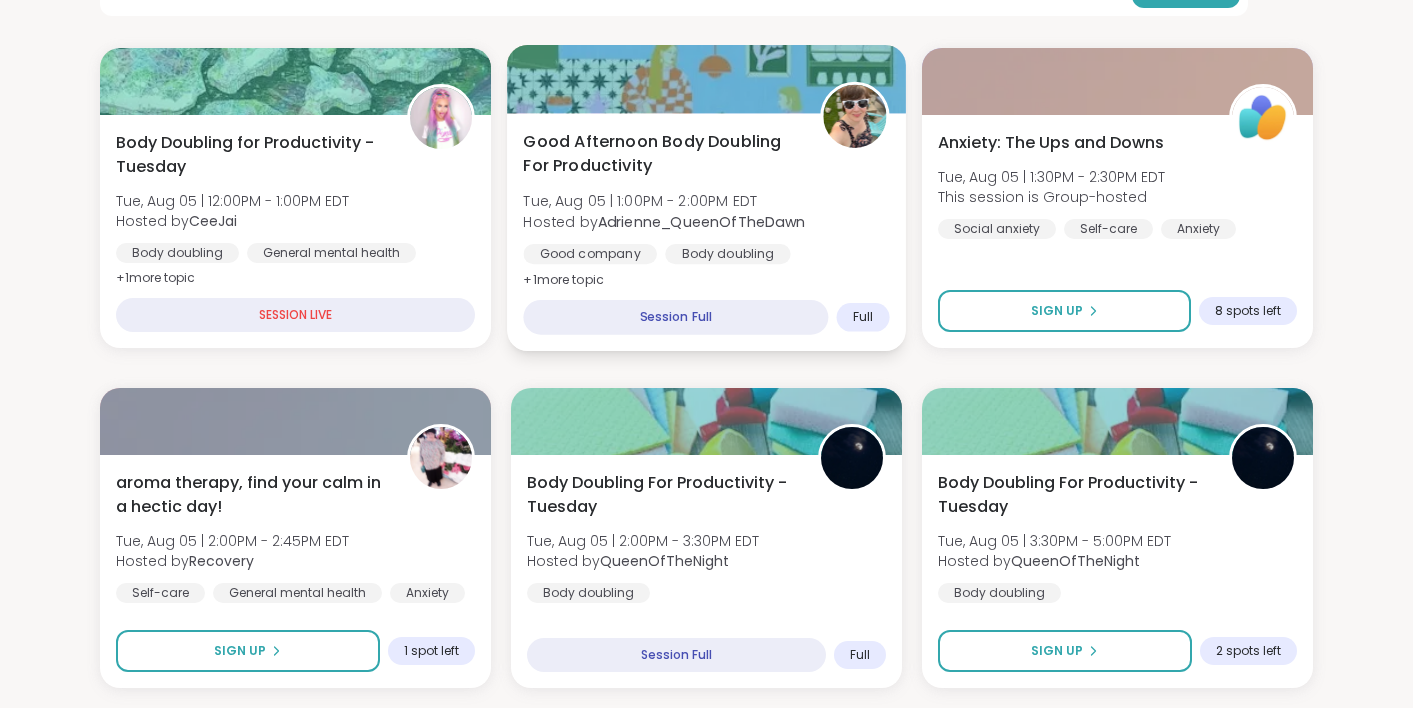 click on "Good Afternoon Body Doubling For Productivity Tue, Aug 05 | 1:00PM - 2:00PM EDT Hosted by  Adrienne_QueenOfTheDawn Good company Body doubling Goal-setting + 1  more topic" at bounding box center (706, 211) 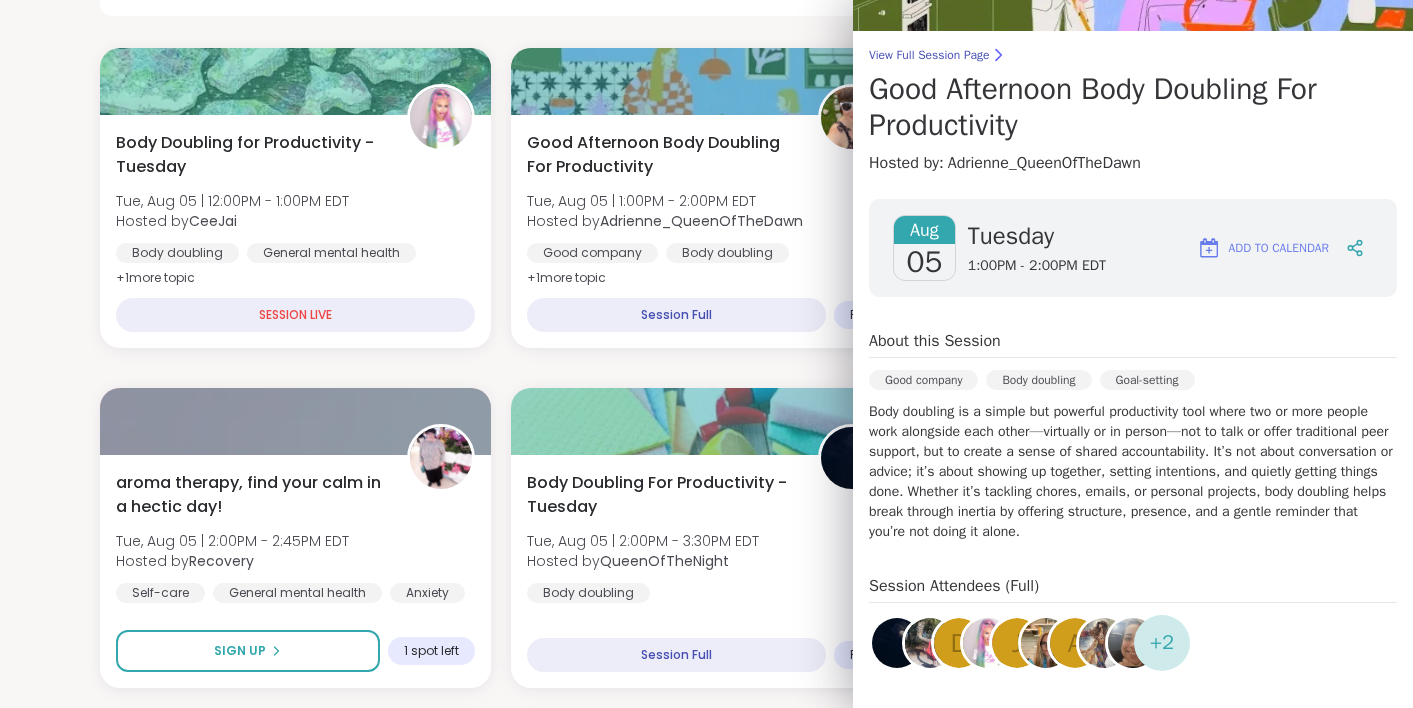 scroll, scrollTop: 118, scrollLeft: 0, axis: vertical 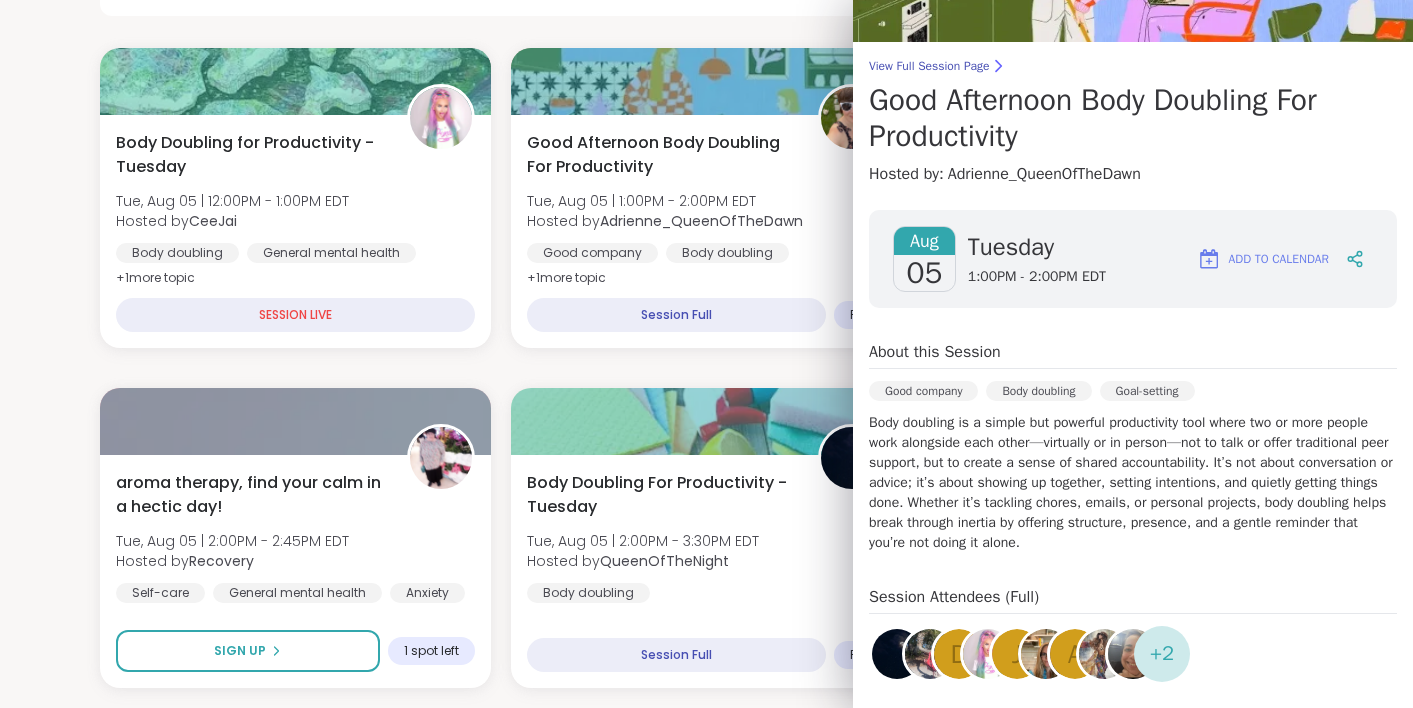click on "Add to Calendar" at bounding box center [1279, 259] 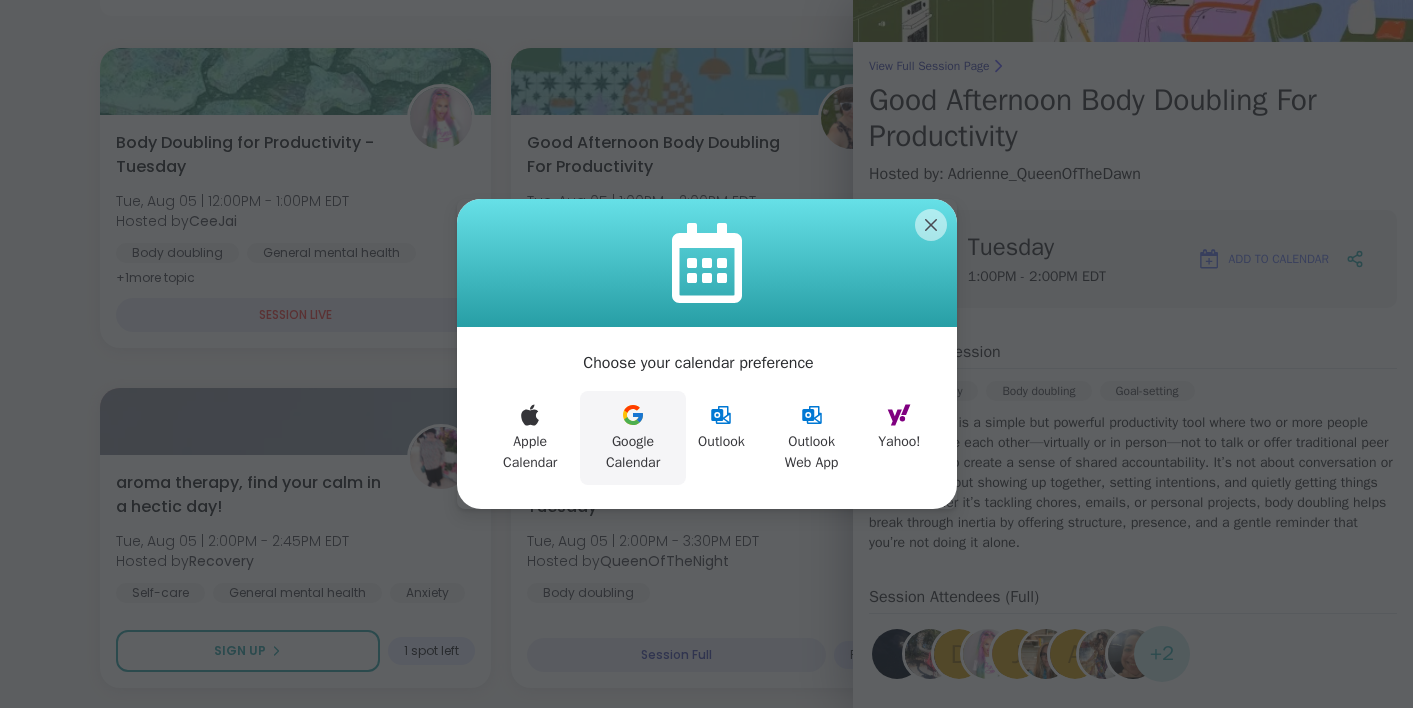 click on "Google Calendar" at bounding box center (633, 438) 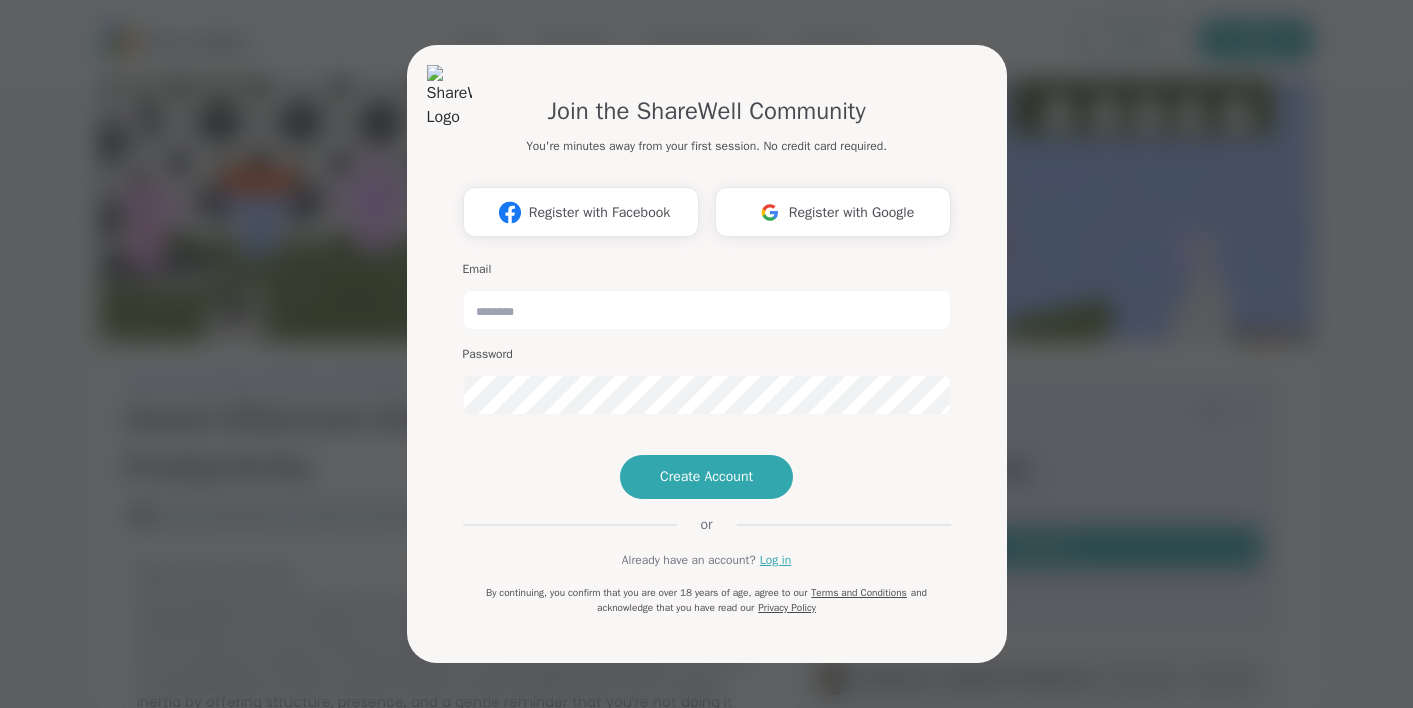 scroll, scrollTop: 0, scrollLeft: 0, axis: both 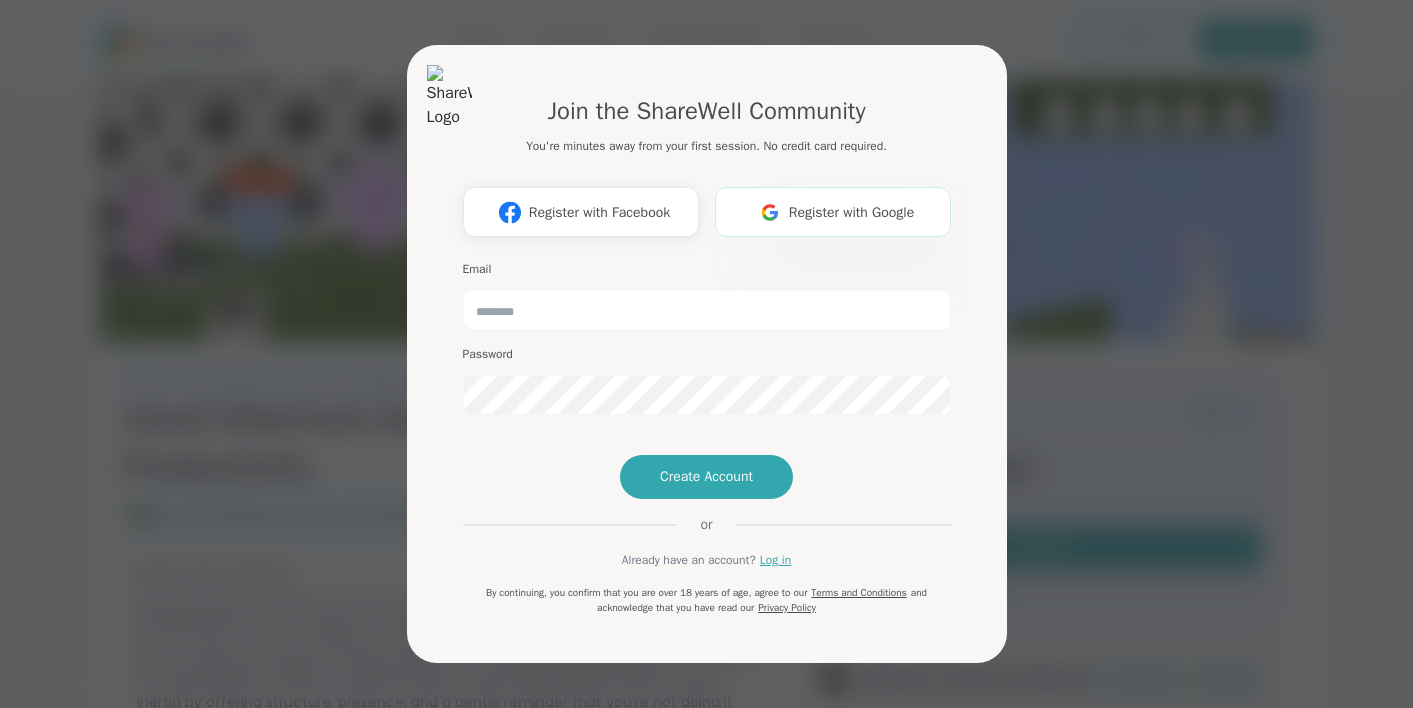 click on "Register with Google" at bounding box center (852, 212) 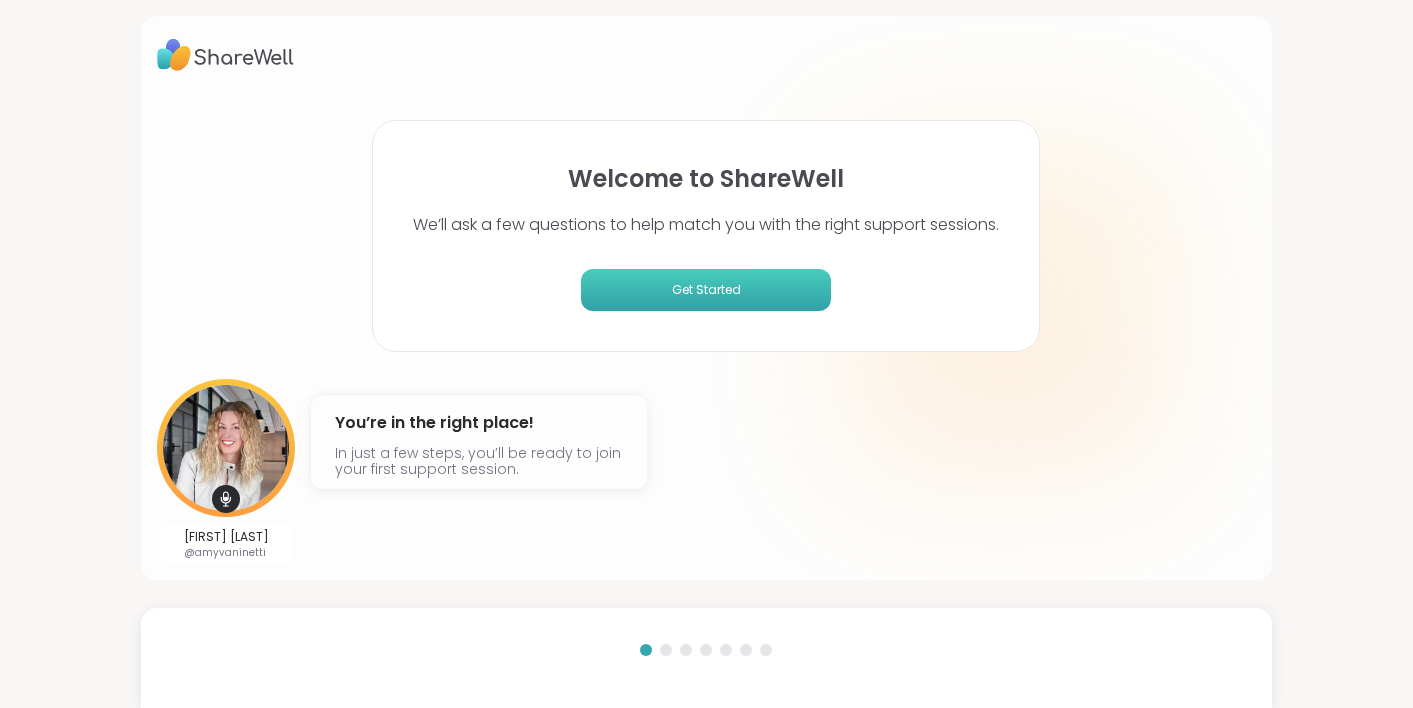 click on "Get Started" at bounding box center (706, 290) 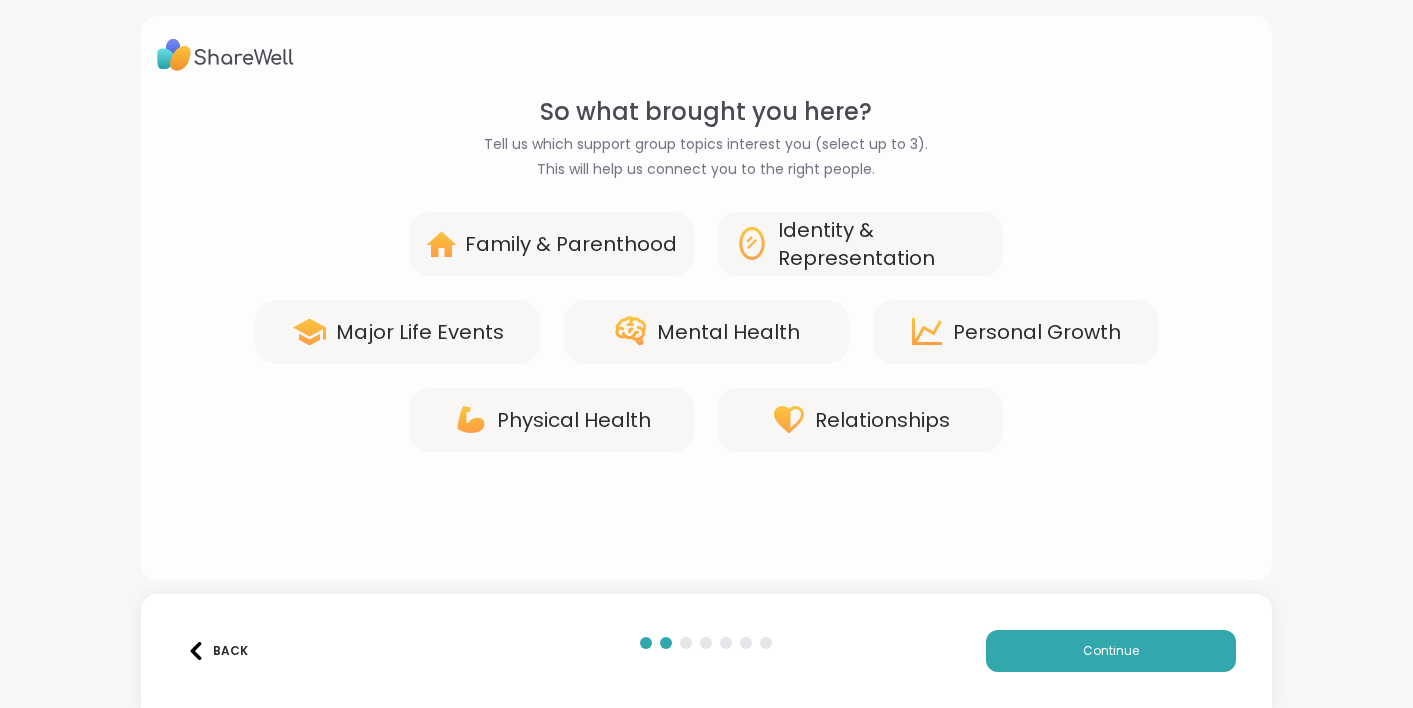 click on "So what brought you here? Tell us which support group topics interest you (select up to 3). This will help us connect you to the right people. Family & Parenthood Identity & Representation Major Life Events Mental Health Personal Growth Physical Health Relationships" at bounding box center (706, 329) 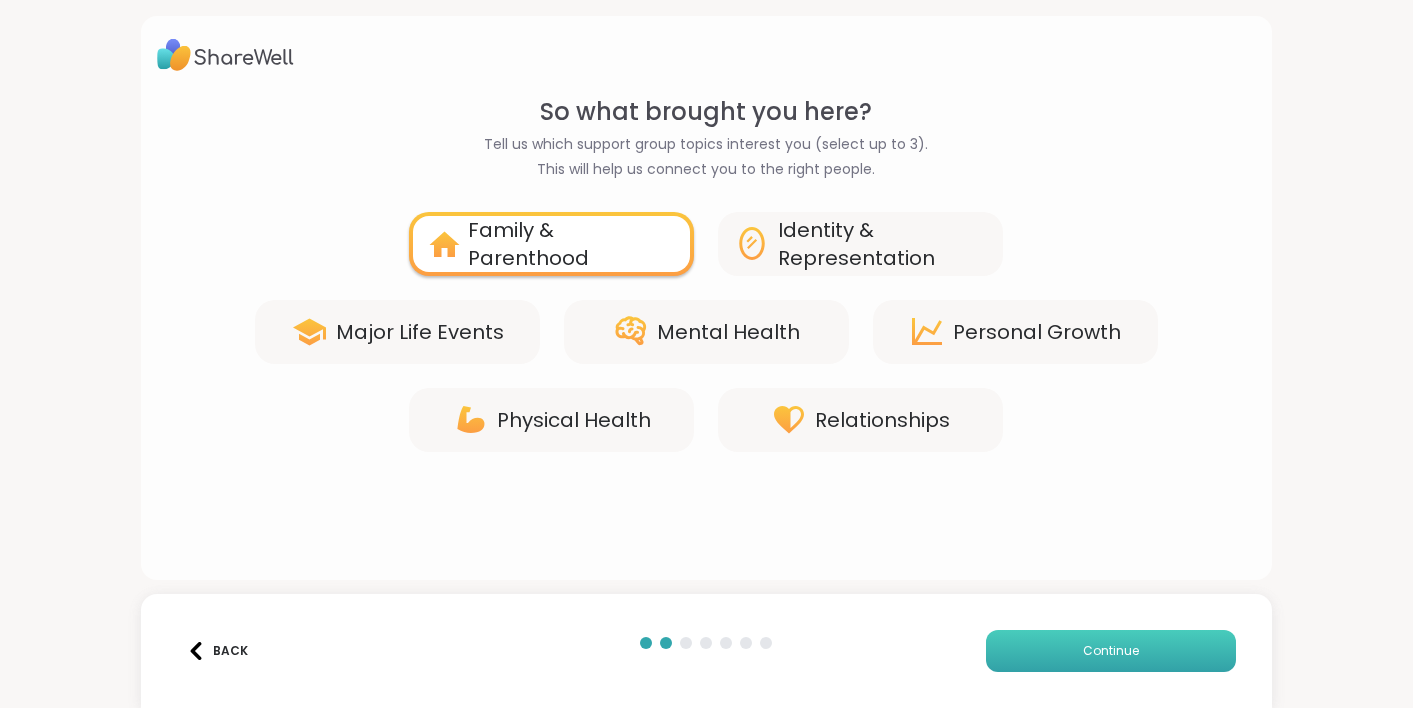 click on "Continue" at bounding box center (1111, 651) 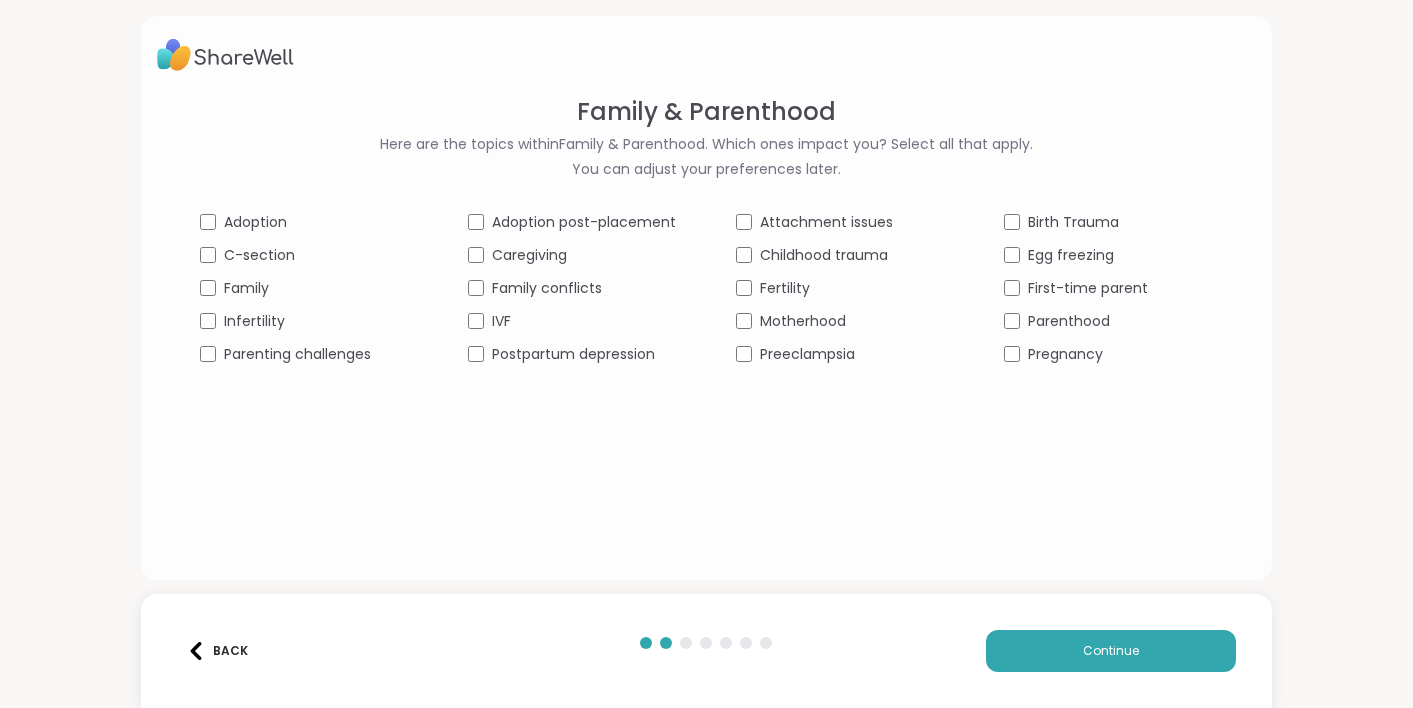 click on "Motherhood" at bounding box center (803, 321) 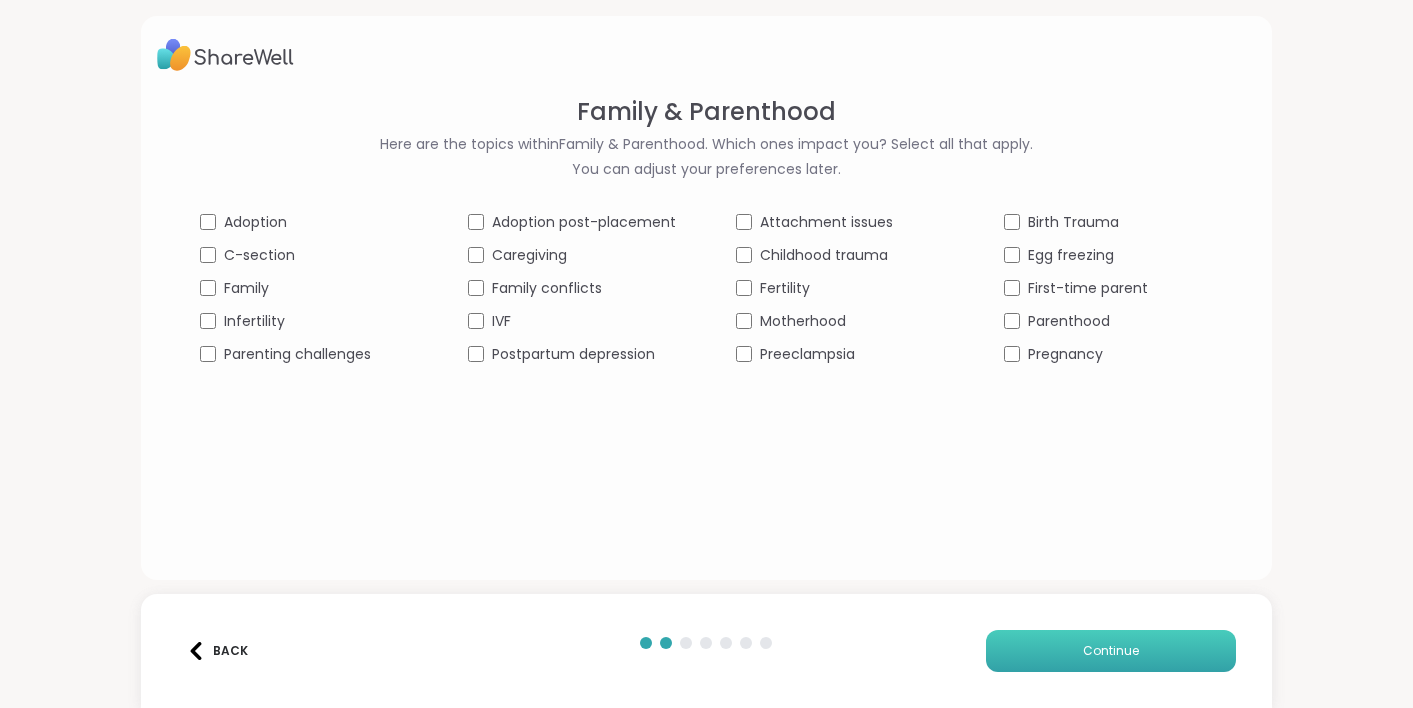 click on "Continue" at bounding box center (1111, 651) 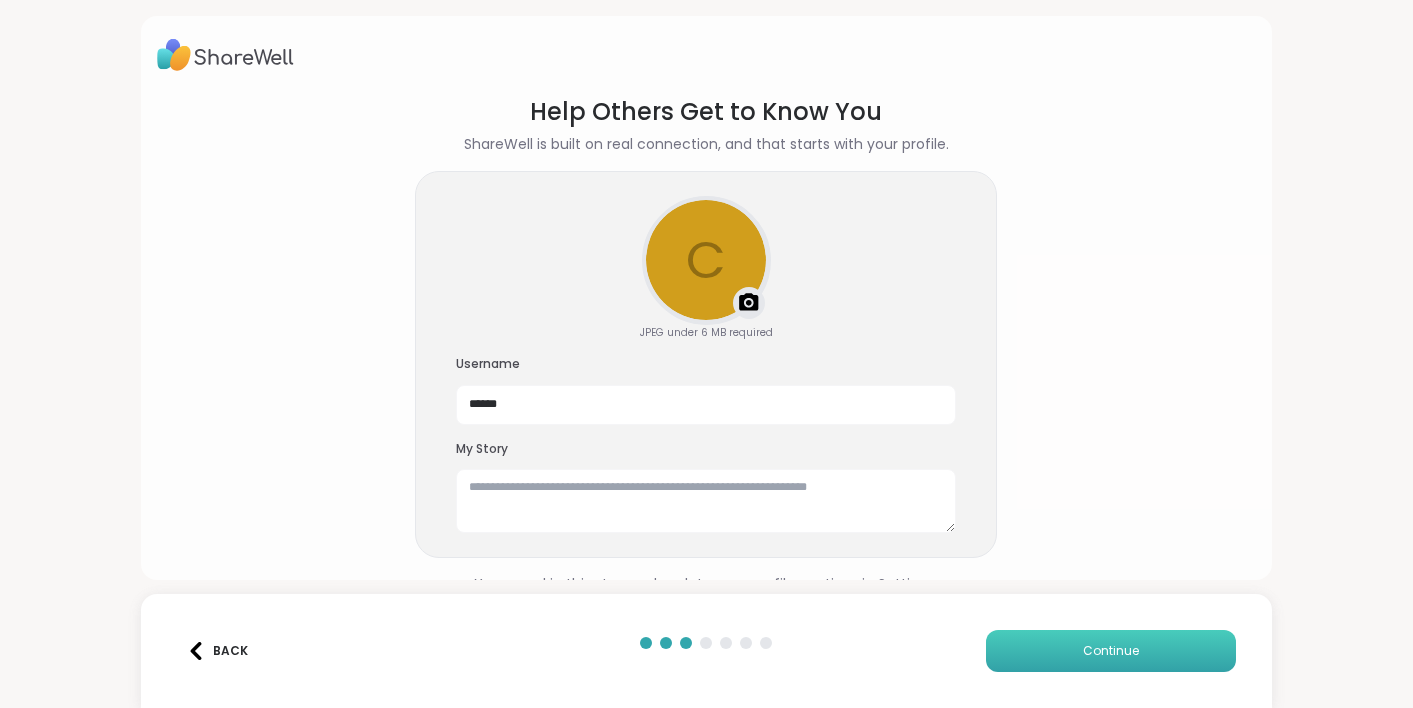 click on "Continue" at bounding box center (1111, 651) 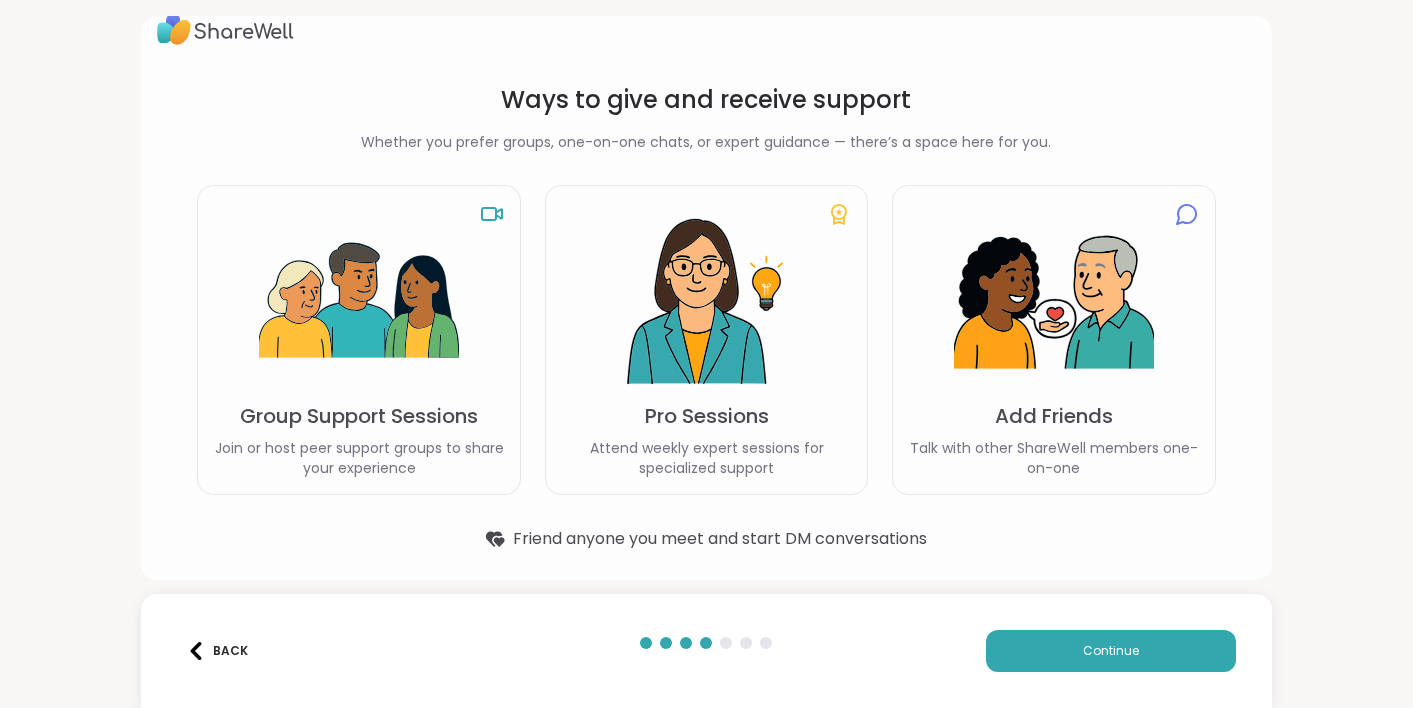 scroll, scrollTop: 29, scrollLeft: 0, axis: vertical 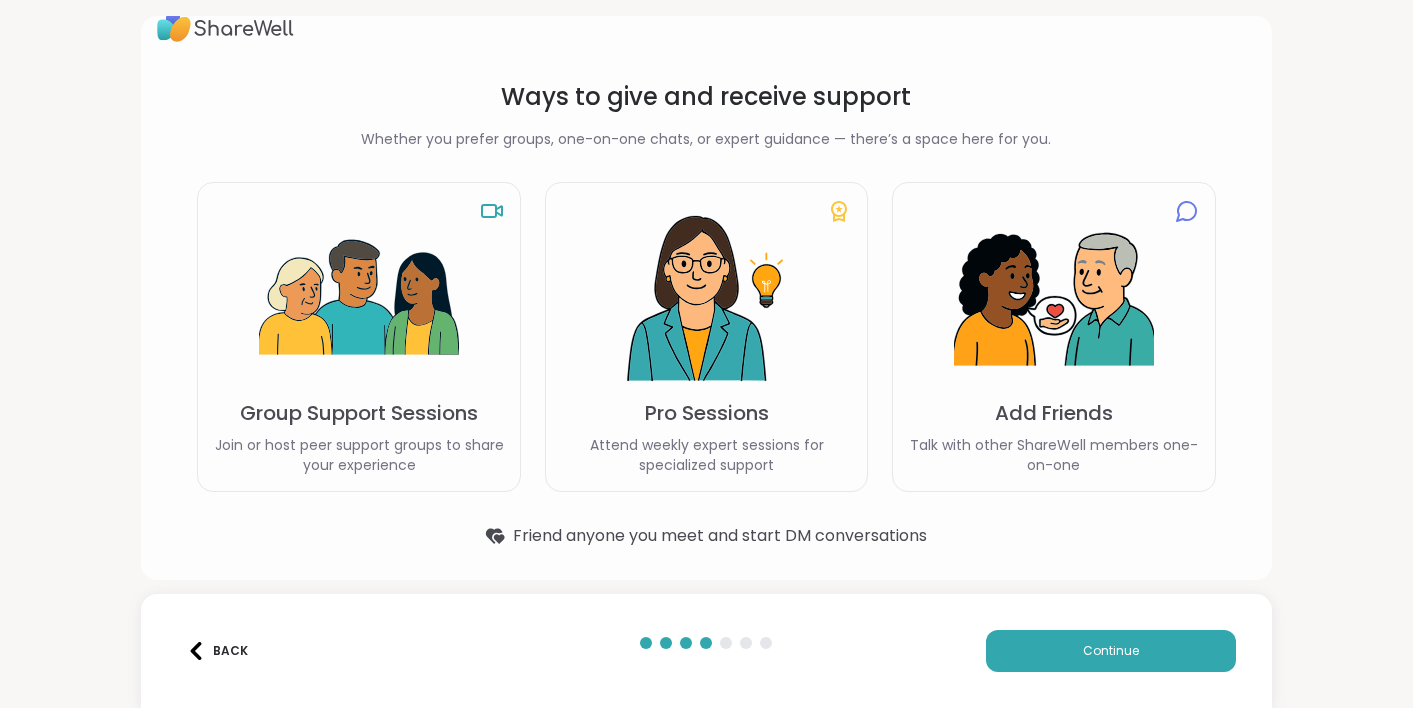 click on "Back Continue" at bounding box center [706, 651] 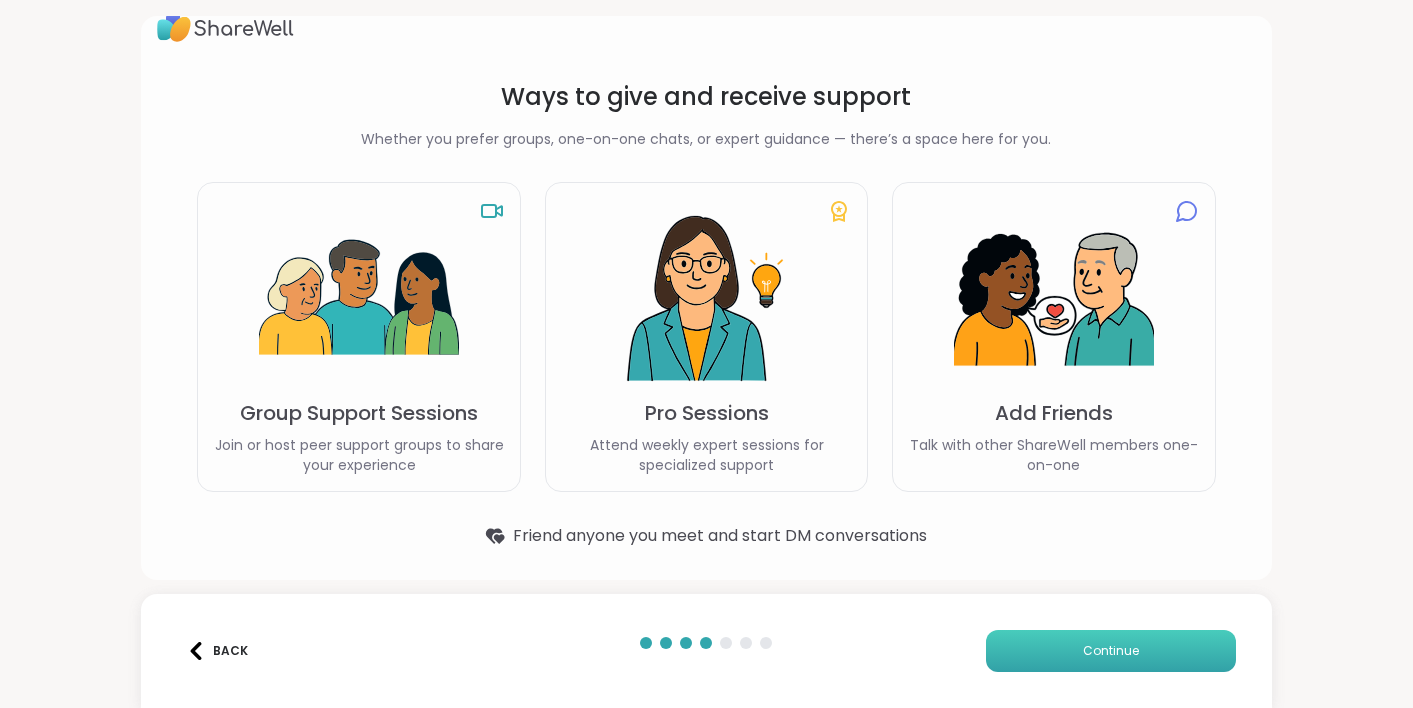 click on "Continue" at bounding box center [1111, 651] 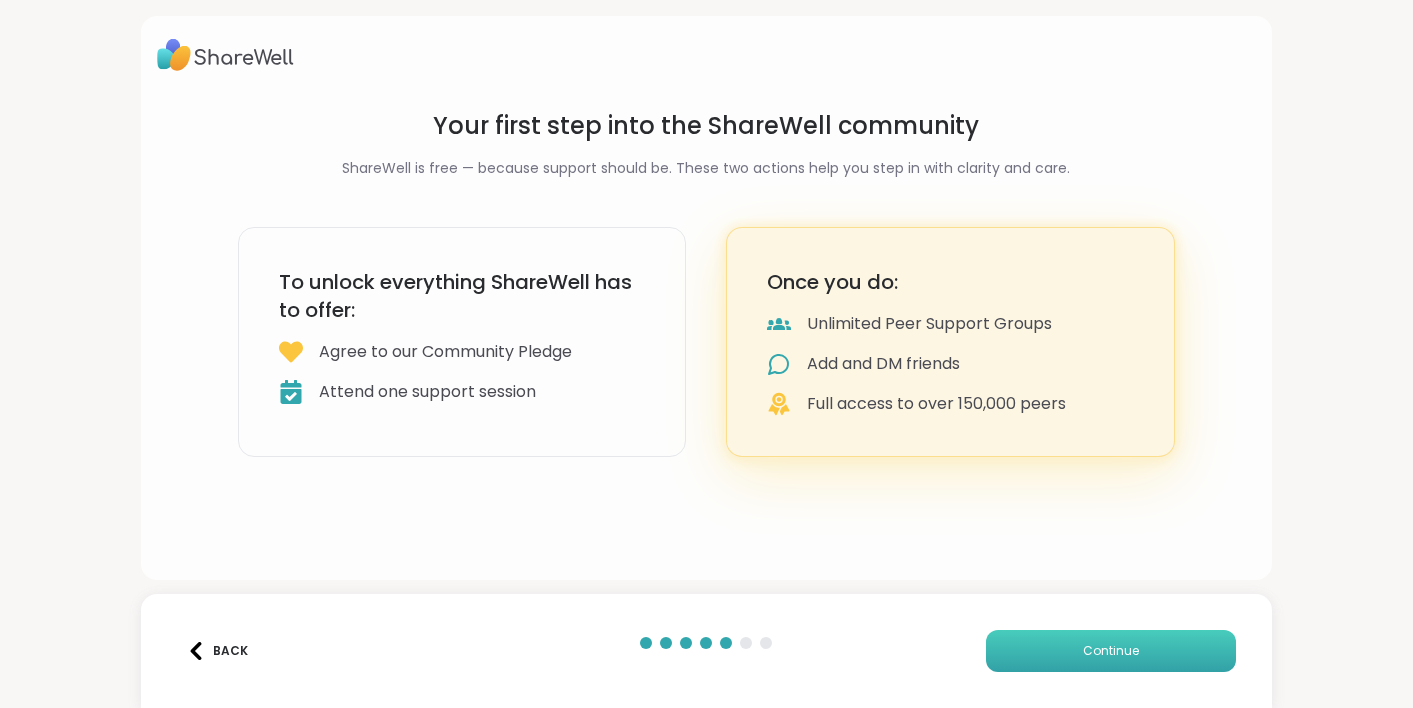 scroll, scrollTop: 0, scrollLeft: 0, axis: both 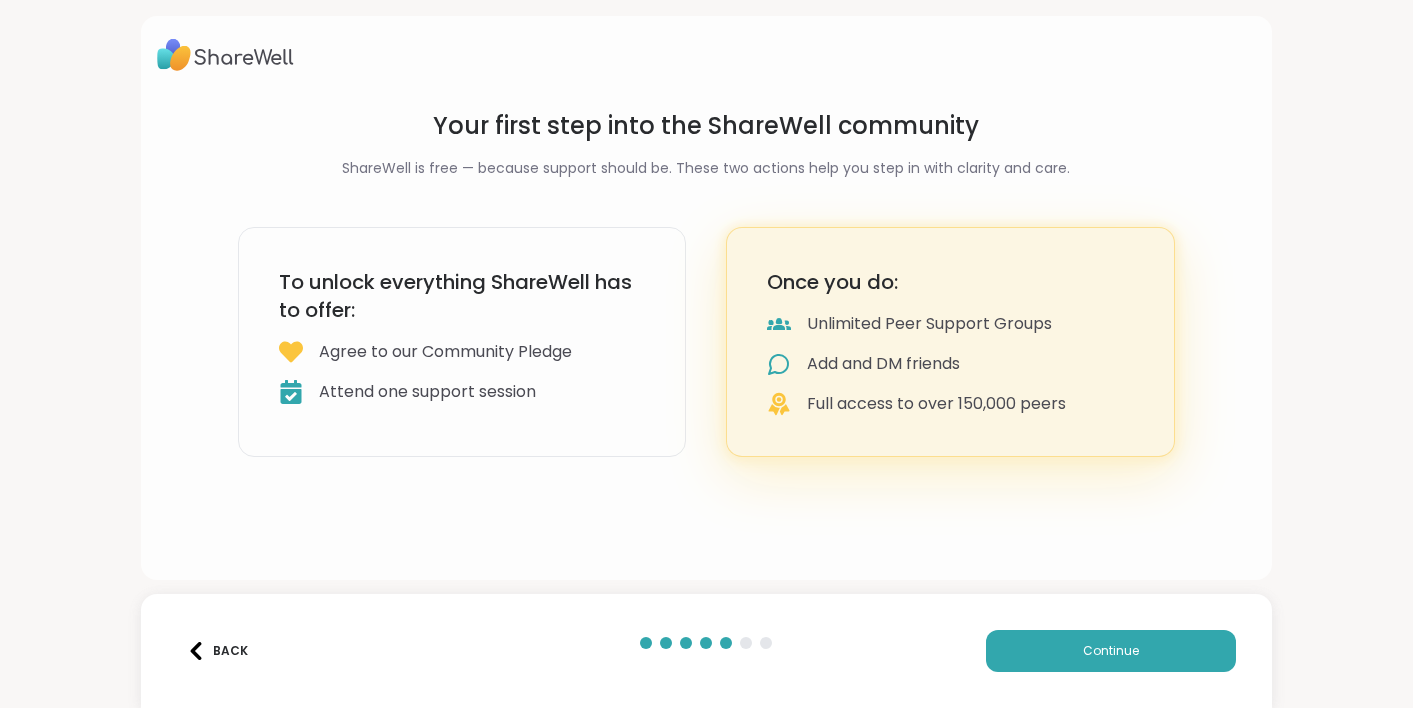 click on "Agree to our Community Pledge" at bounding box center (462, 352) 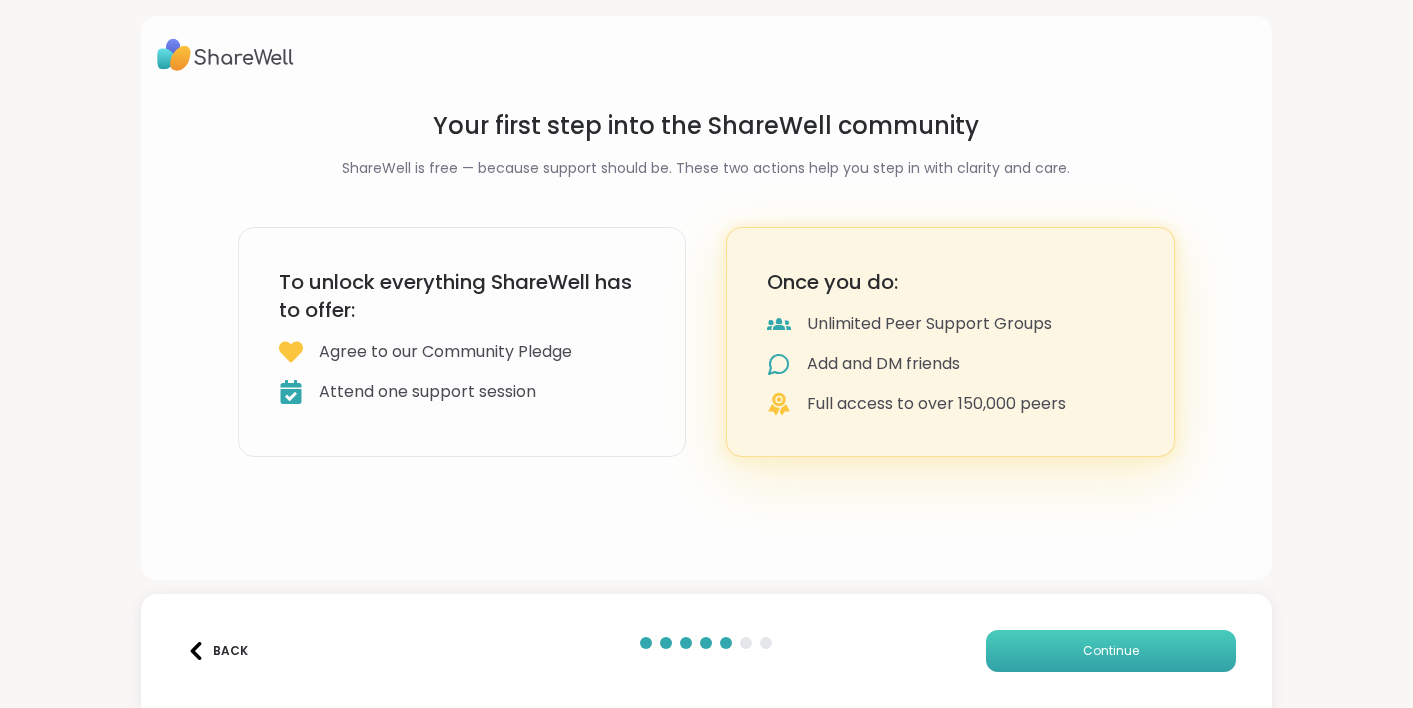 click on "Continue" at bounding box center [1111, 651] 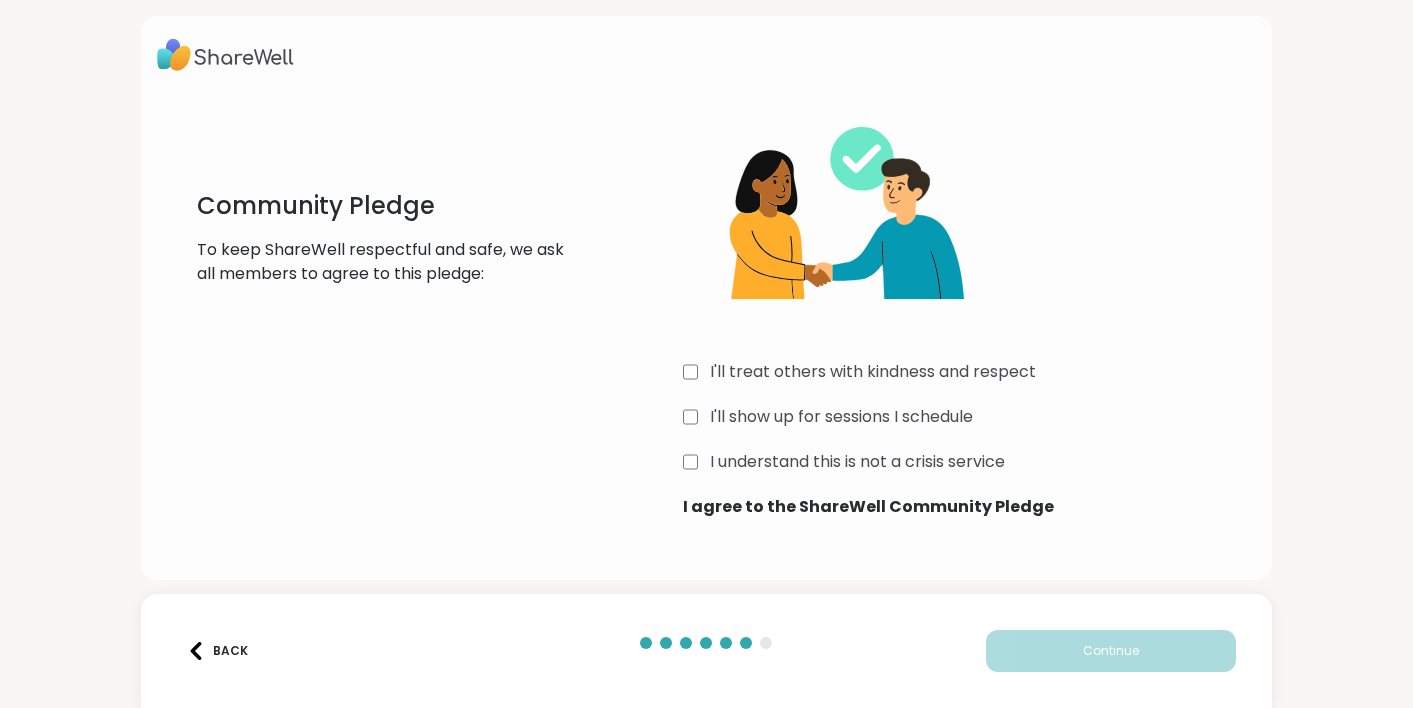 click on "I'll treat others with kindness and respect" at bounding box center (873, 372) 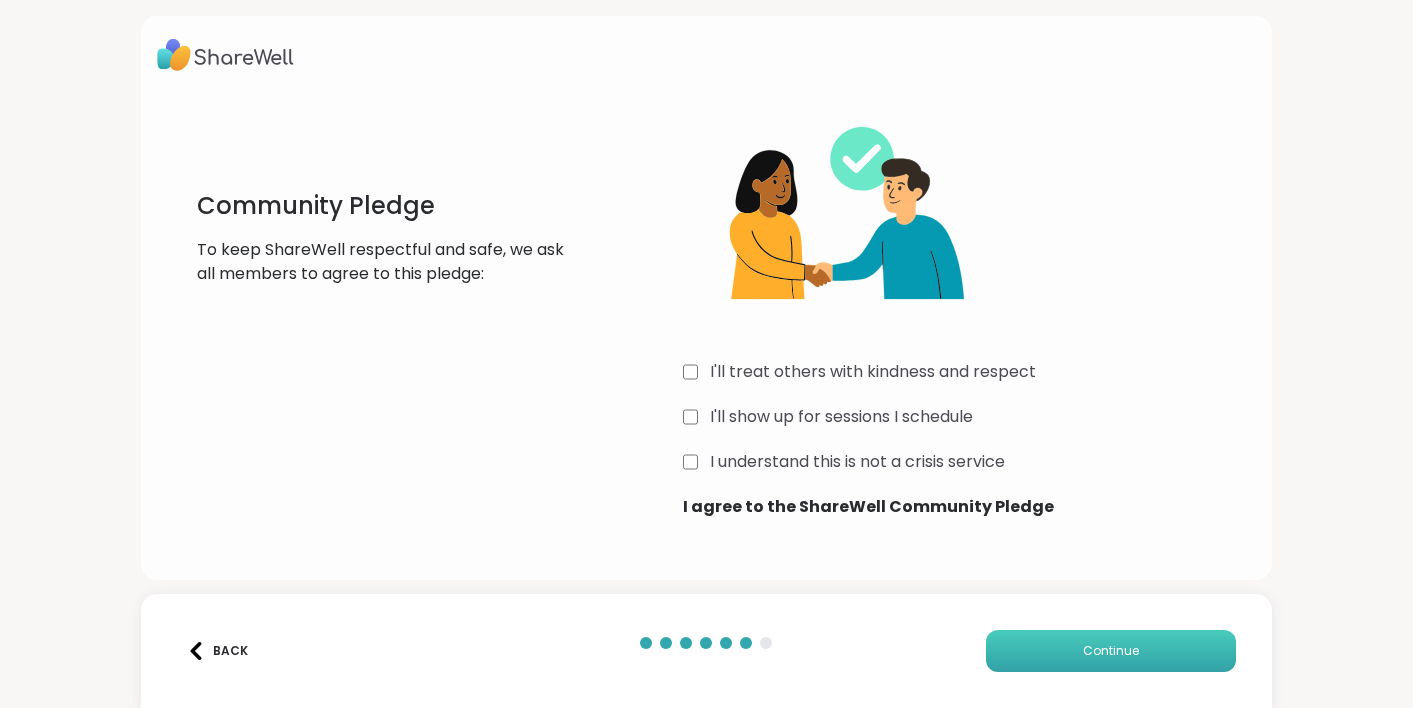 click on "Continue" at bounding box center [1111, 651] 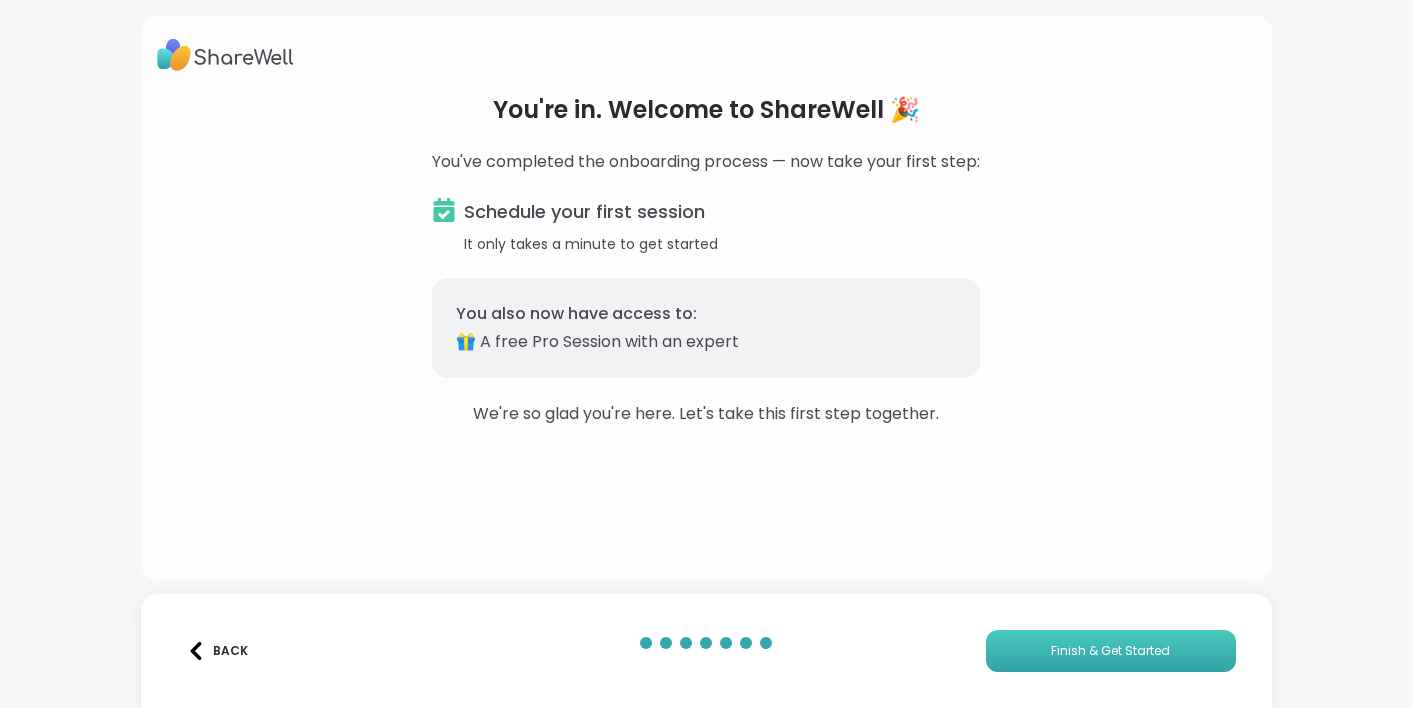 click on "Finish & Get Started" at bounding box center [1111, 651] 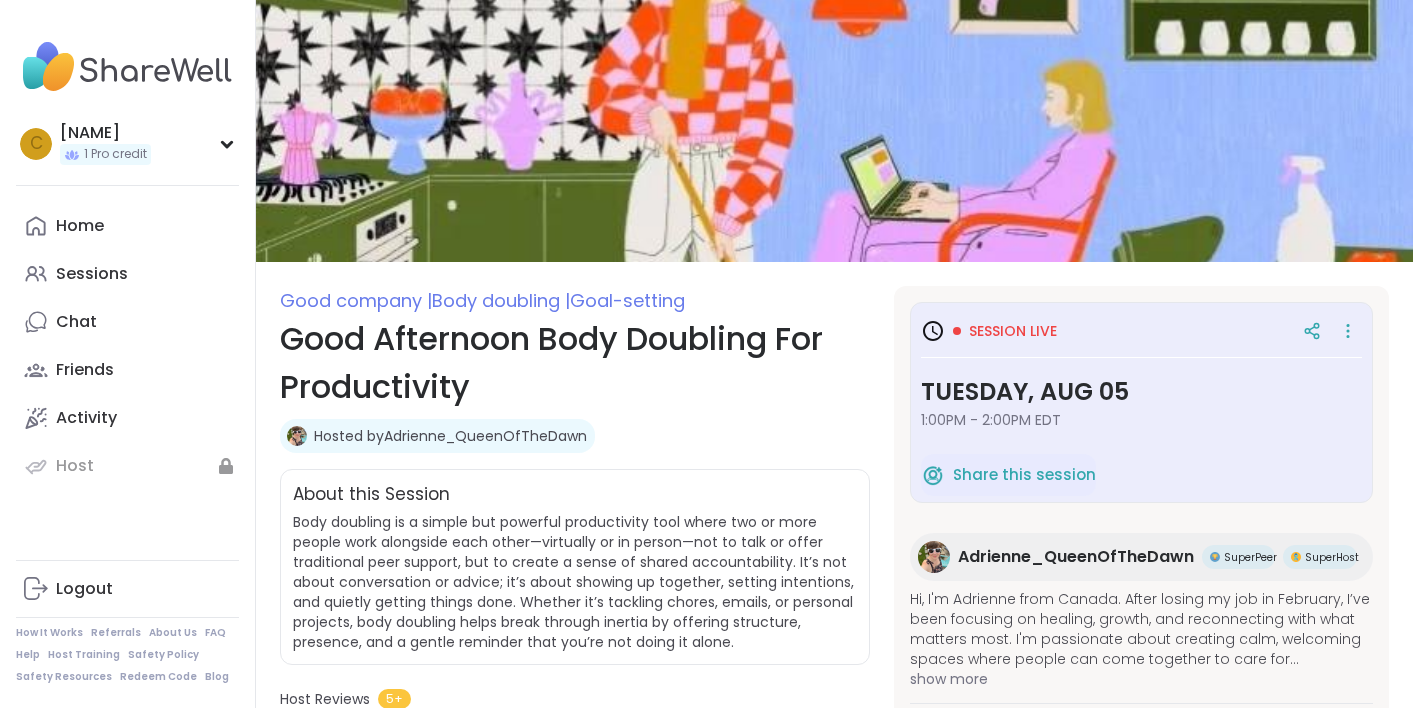 scroll, scrollTop: 28, scrollLeft: 0, axis: vertical 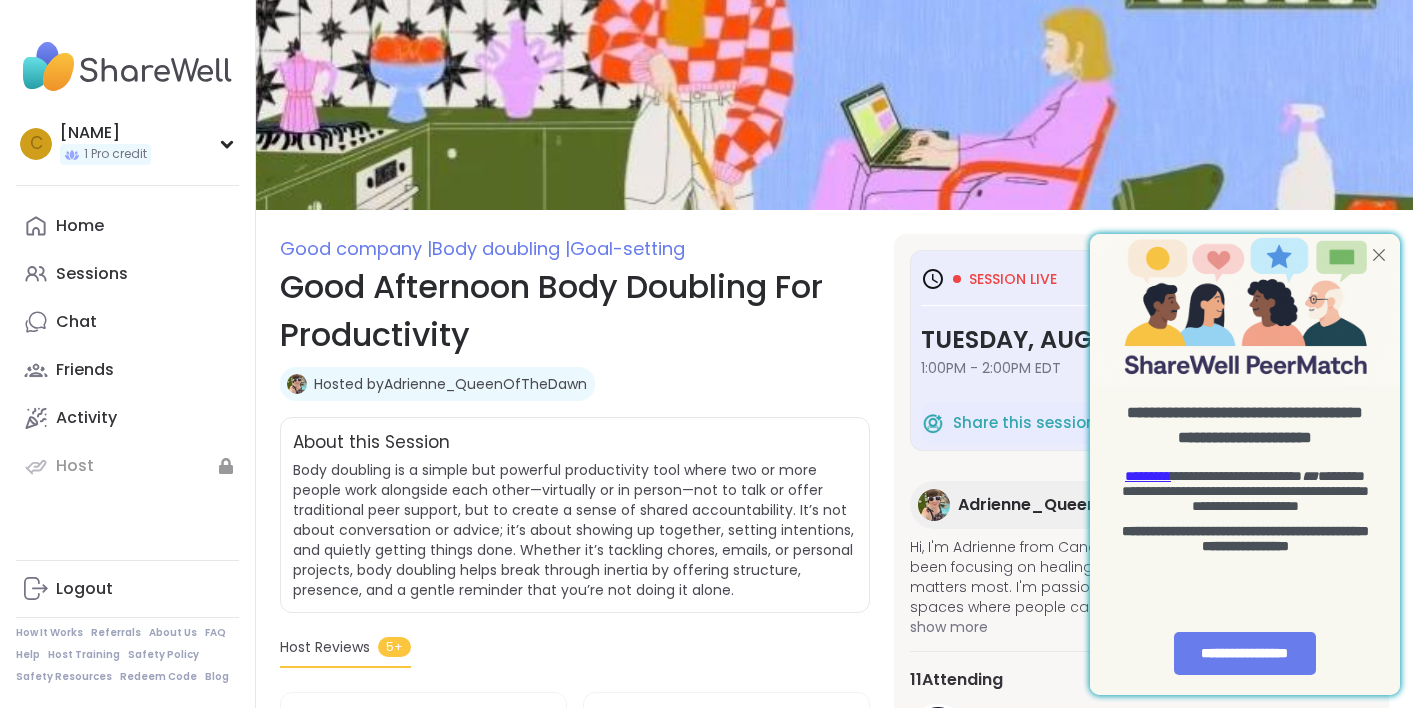 click at bounding box center (1379, 255) 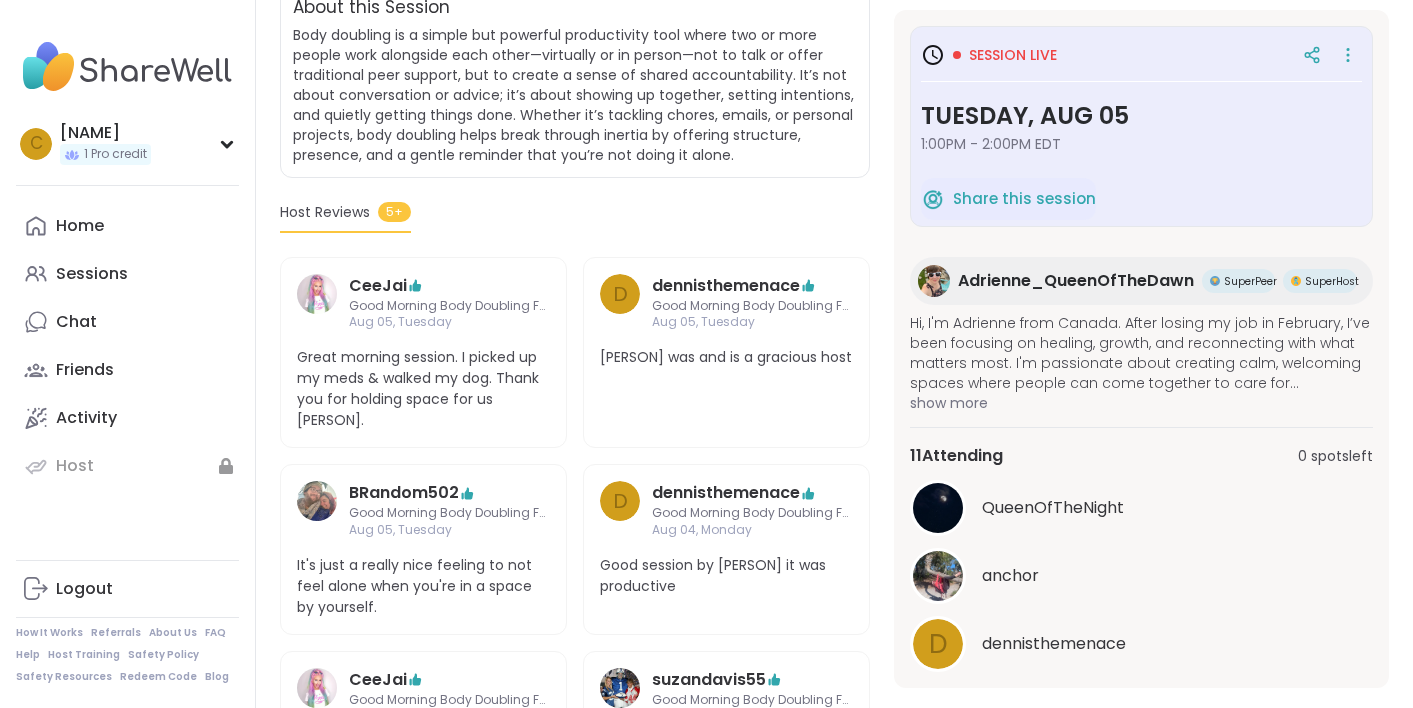 scroll, scrollTop: 501, scrollLeft: 0, axis: vertical 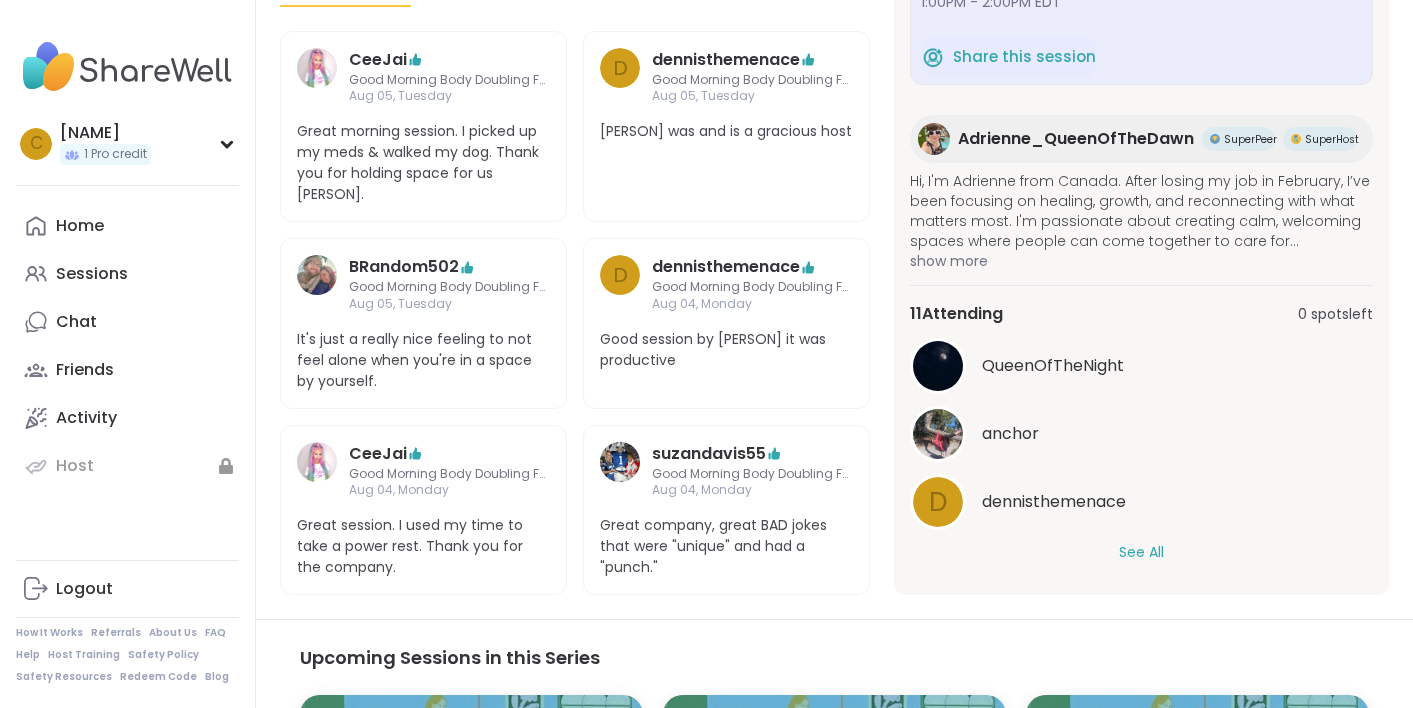 click on "See All" at bounding box center (1141, 552) 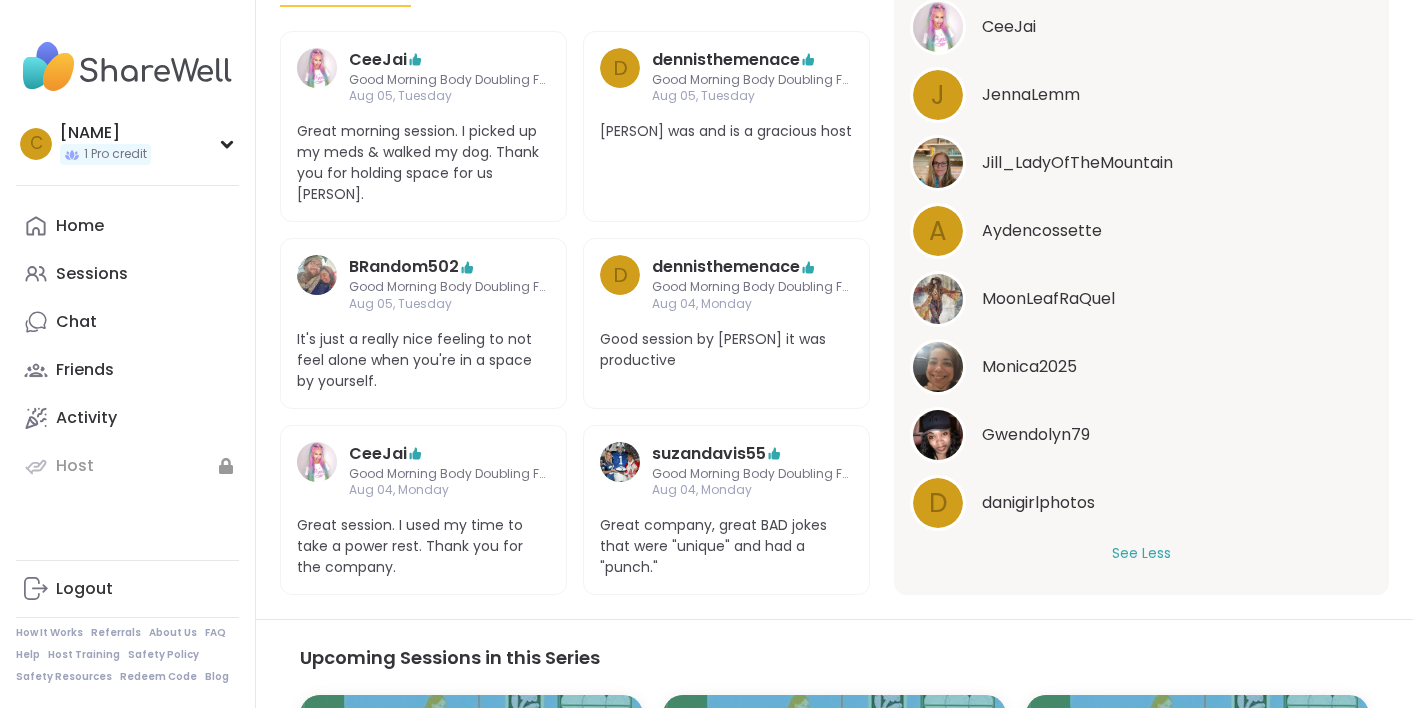 scroll, scrollTop: 593, scrollLeft: 0, axis: vertical 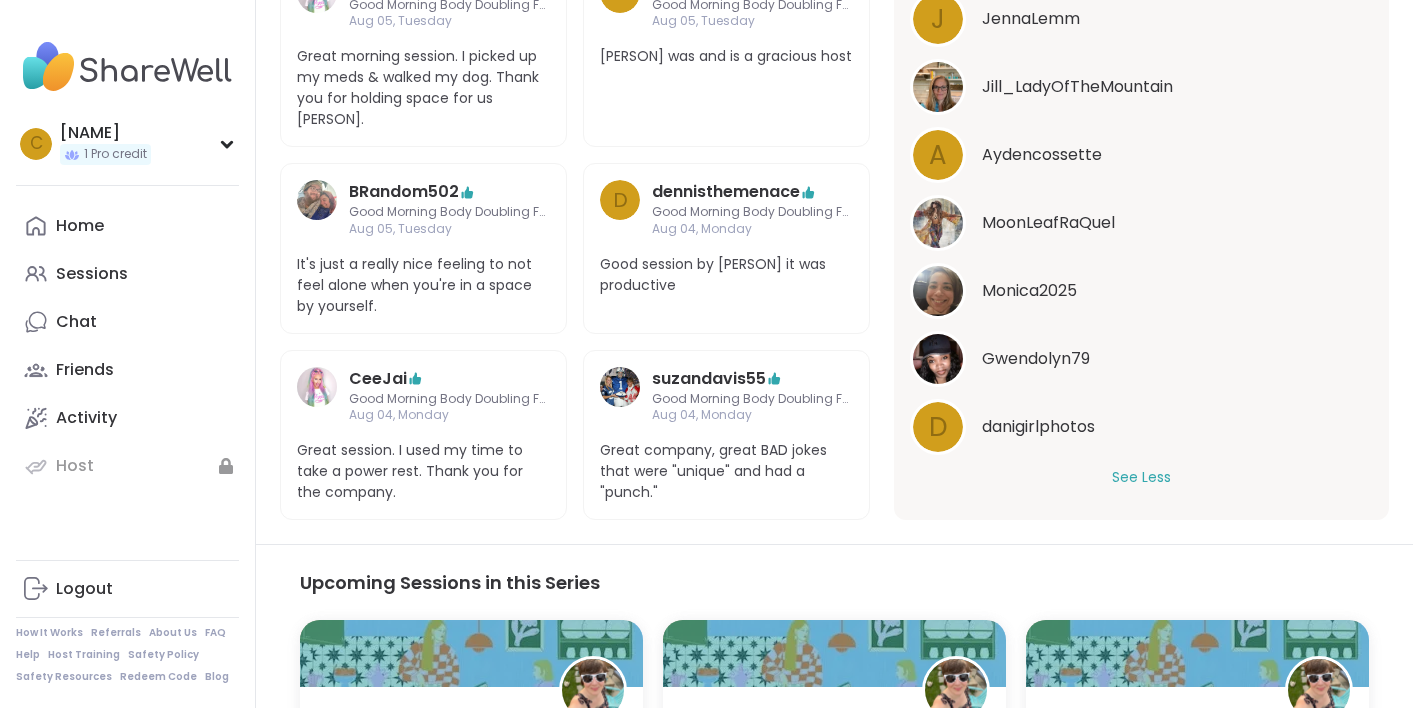 click on "Aug 04, Monday" at bounding box center (752, 415) 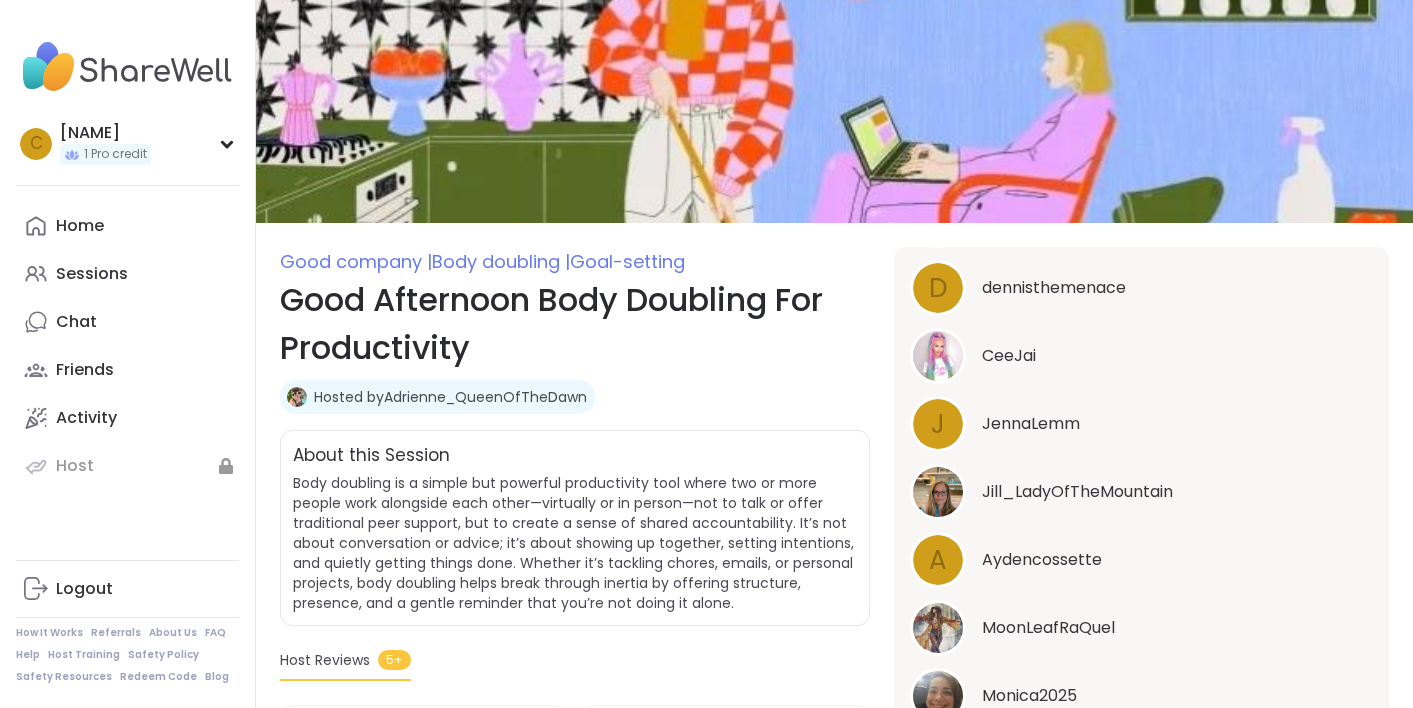 scroll, scrollTop: 0, scrollLeft: 0, axis: both 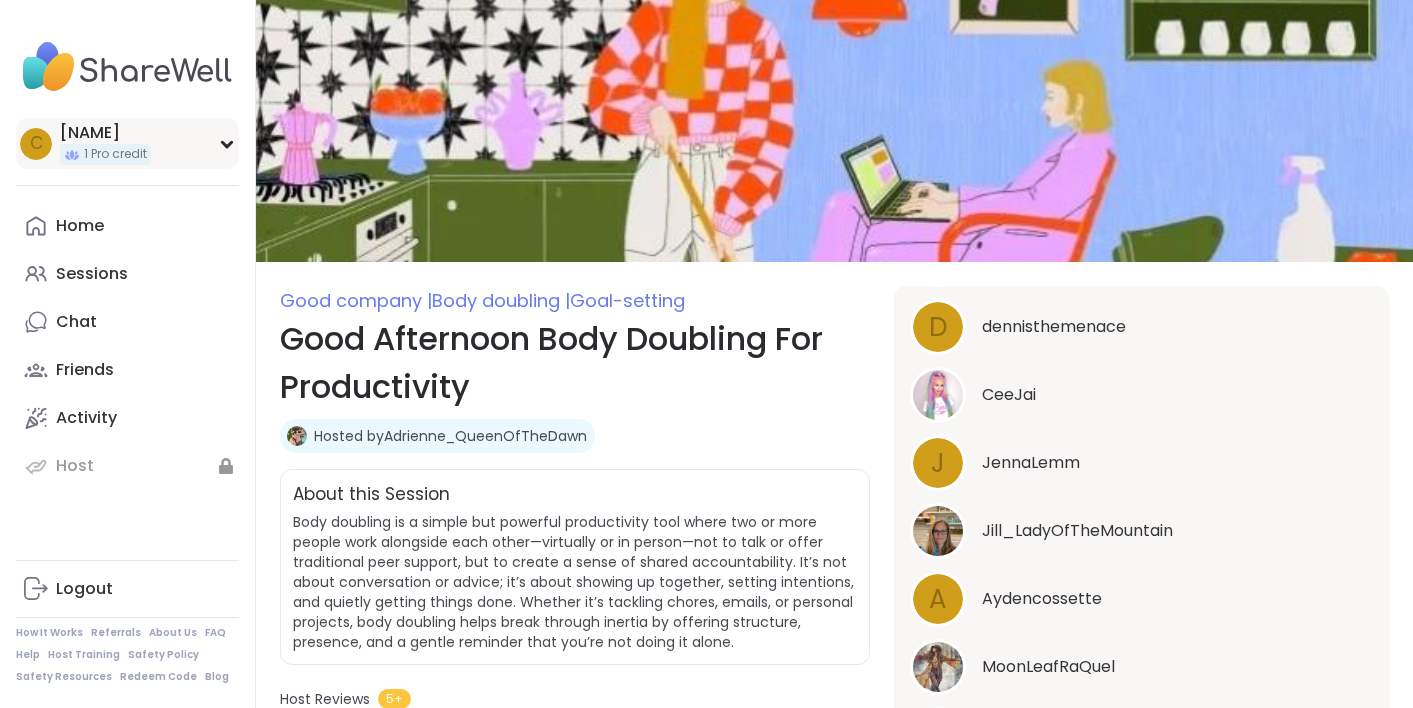 click 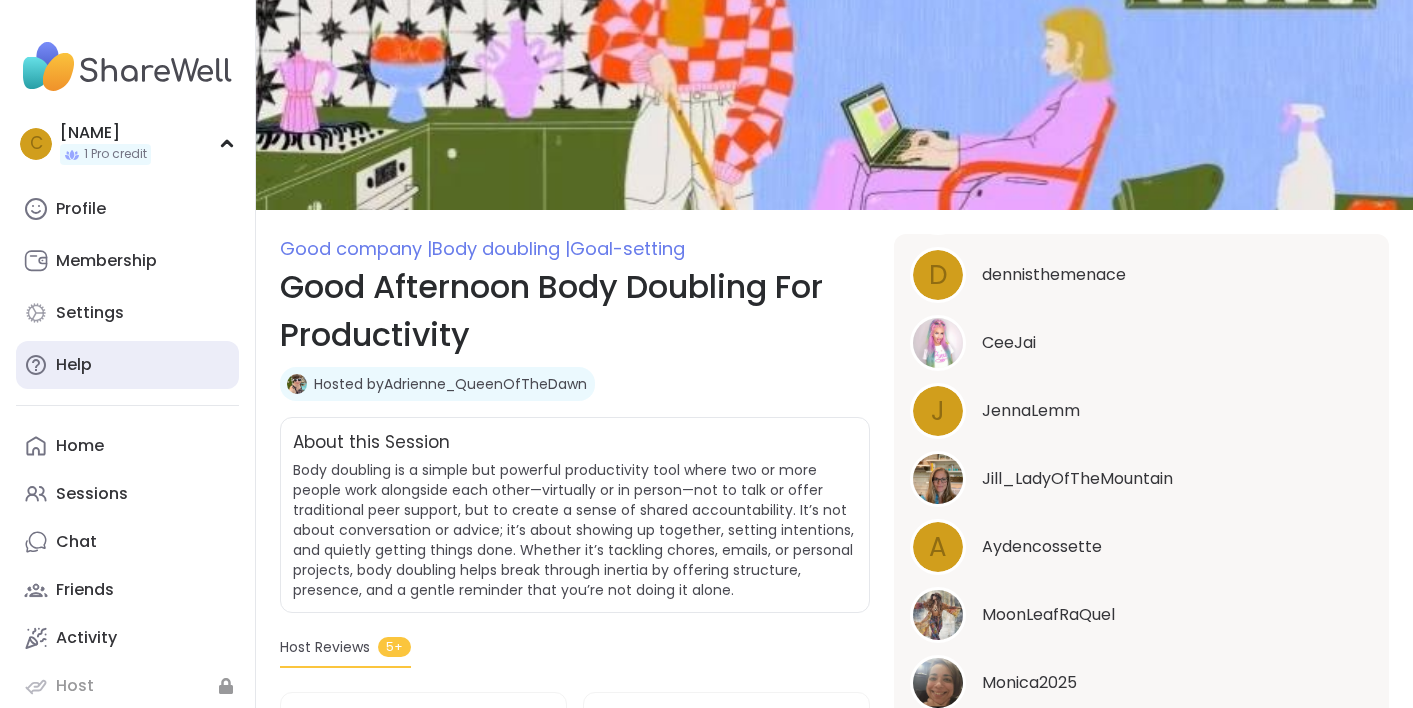 scroll, scrollTop: 54, scrollLeft: 0, axis: vertical 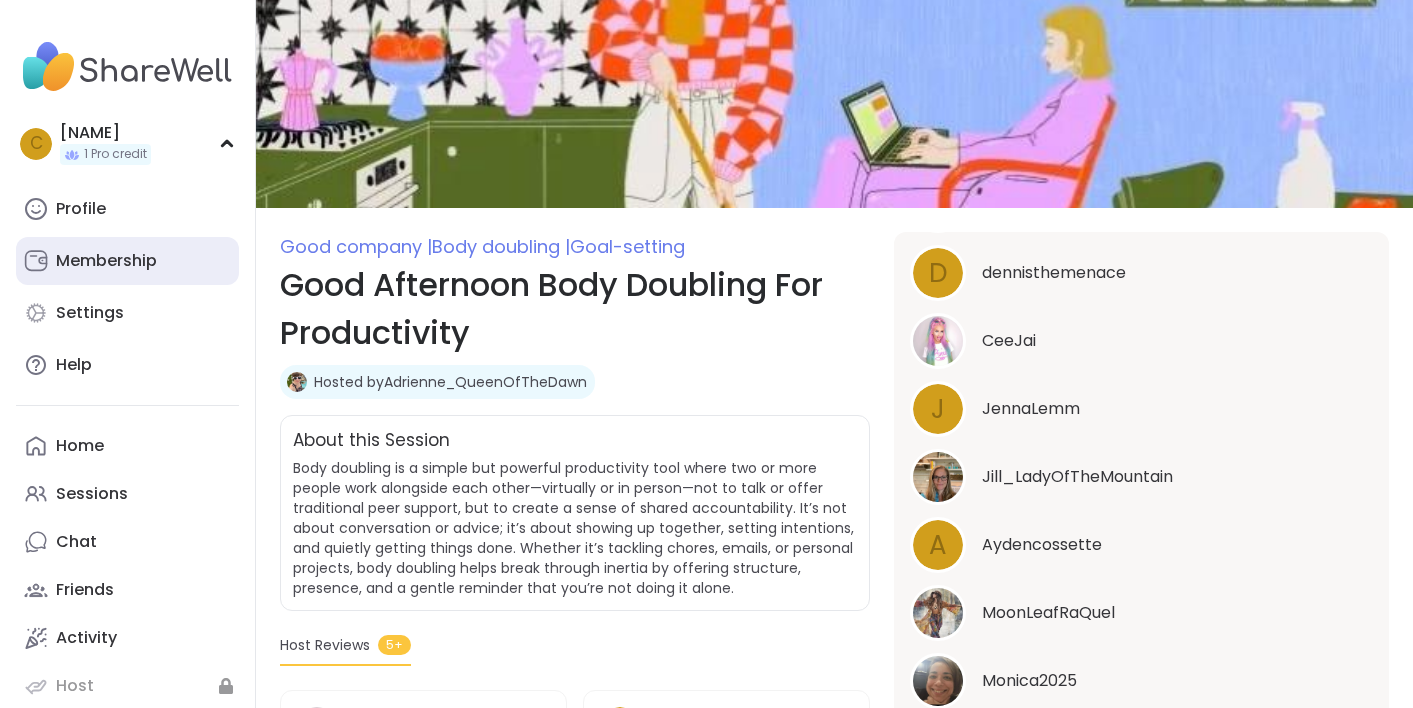 click on "Membership" at bounding box center [106, 261] 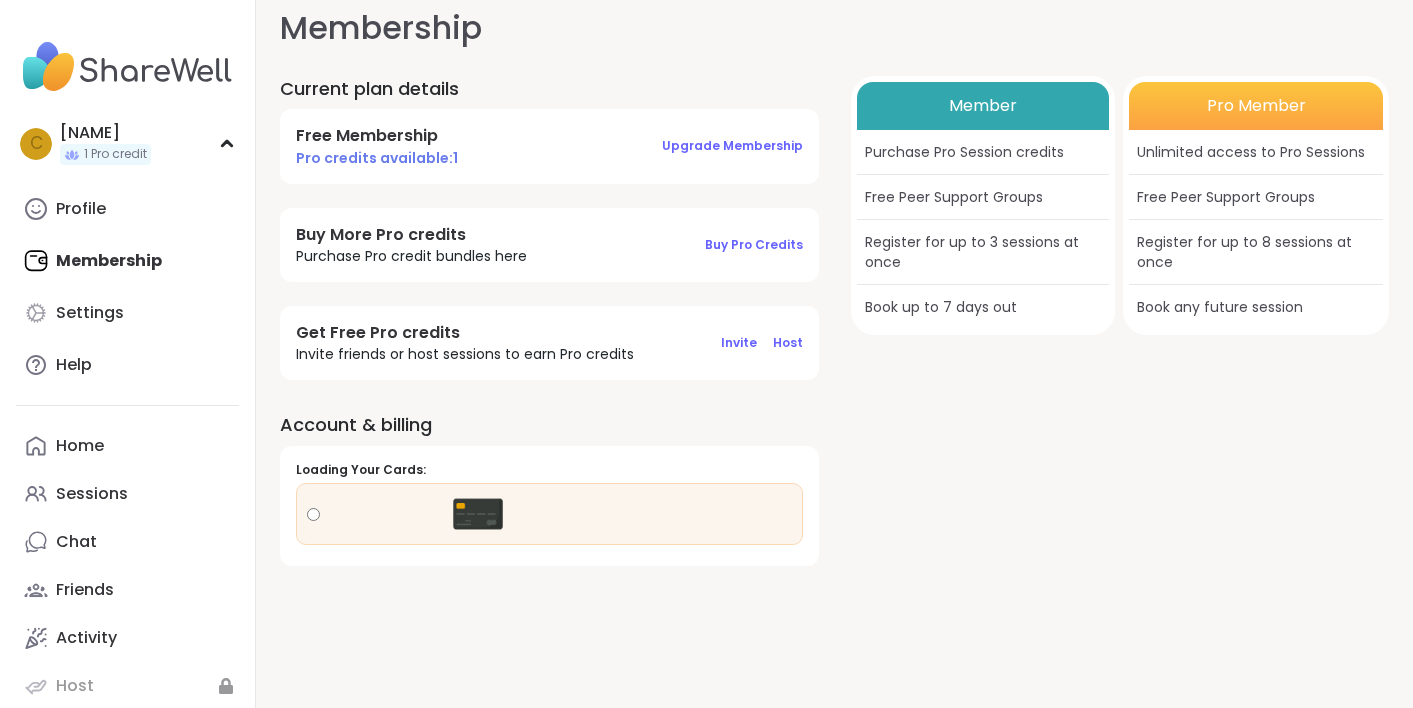 scroll, scrollTop: 0, scrollLeft: 0, axis: both 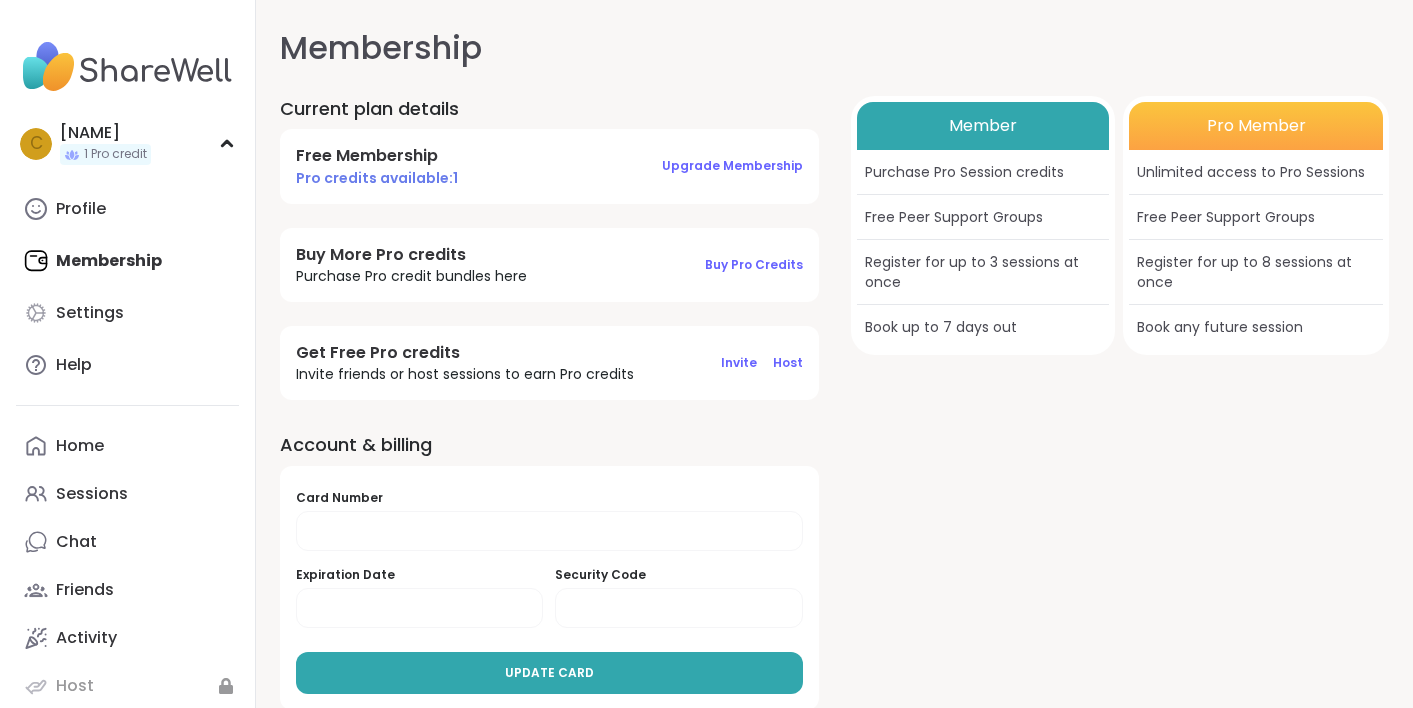 click on "Pro credits available:  1" at bounding box center (377, 178) 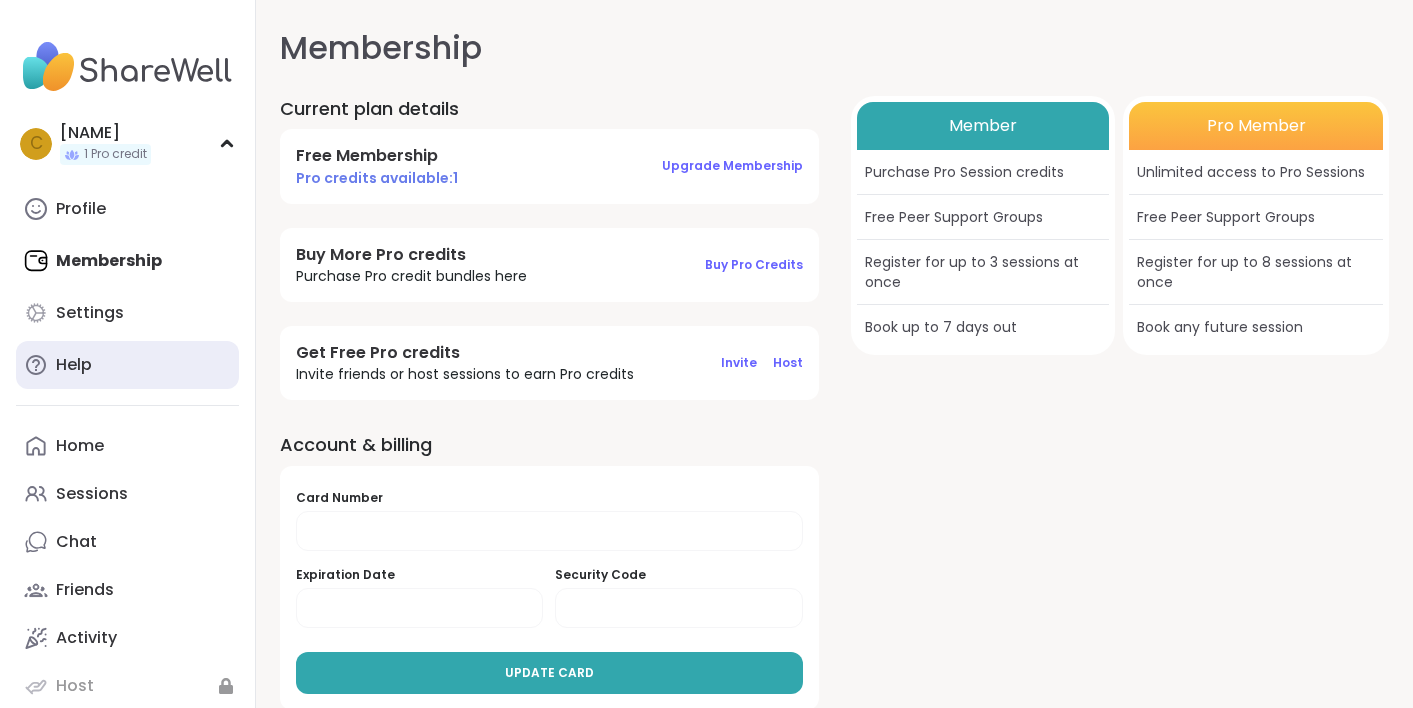 scroll, scrollTop: 22, scrollLeft: 0, axis: vertical 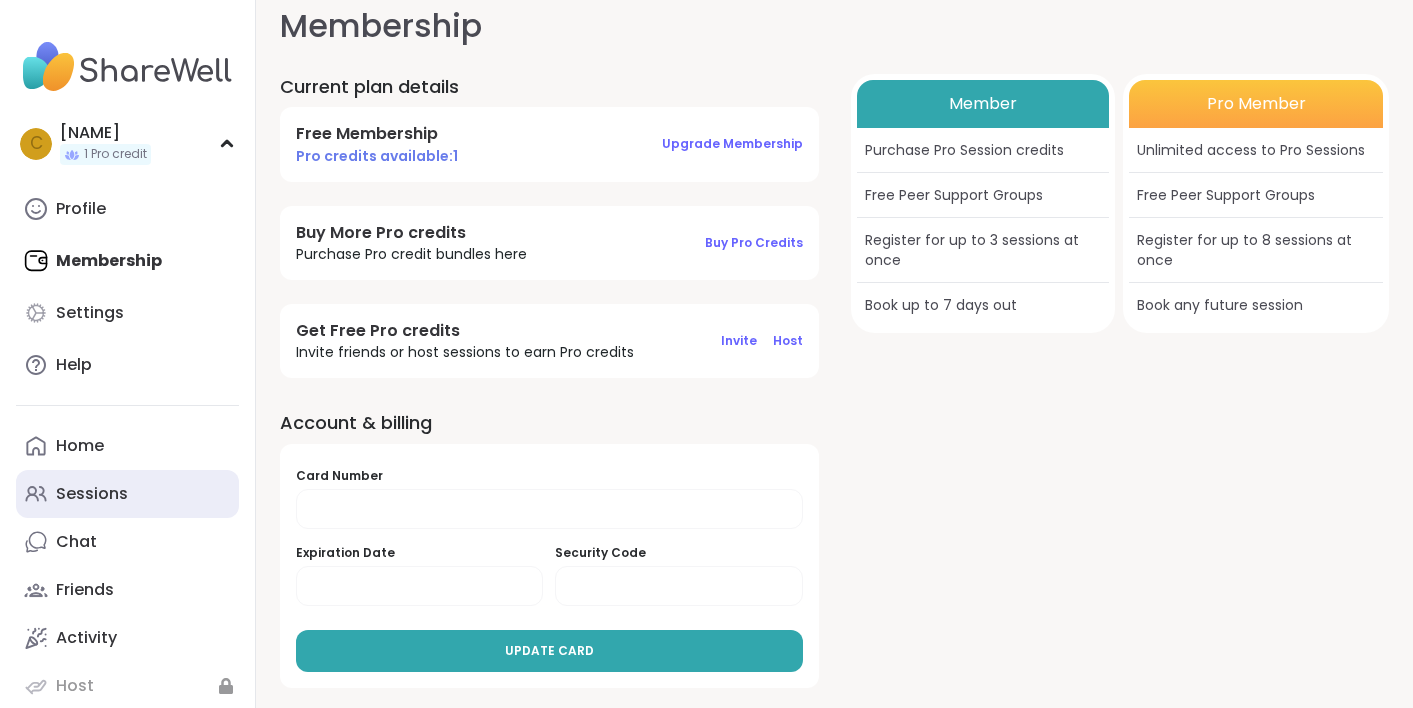 click on "Sessions" at bounding box center [92, 494] 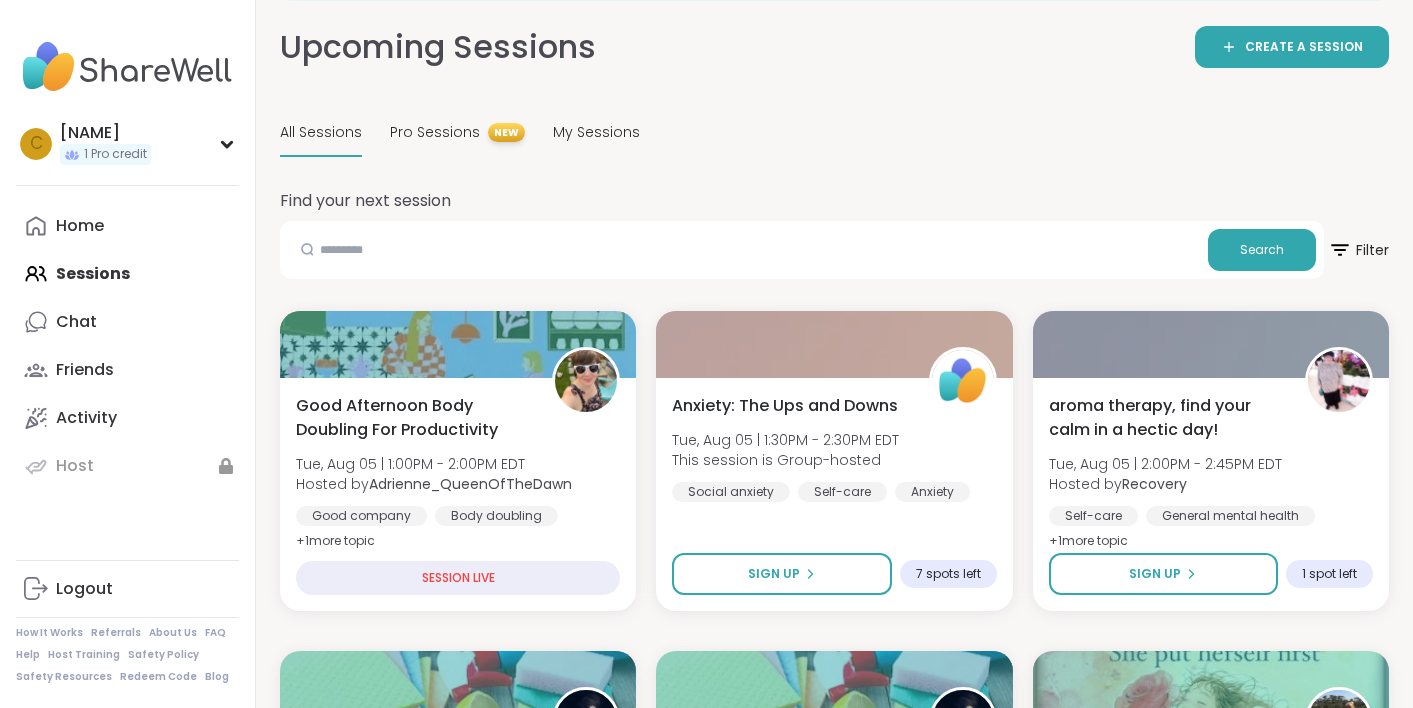 scroll, scrollTop: 111, scrollLeft: 0, axis: vertical 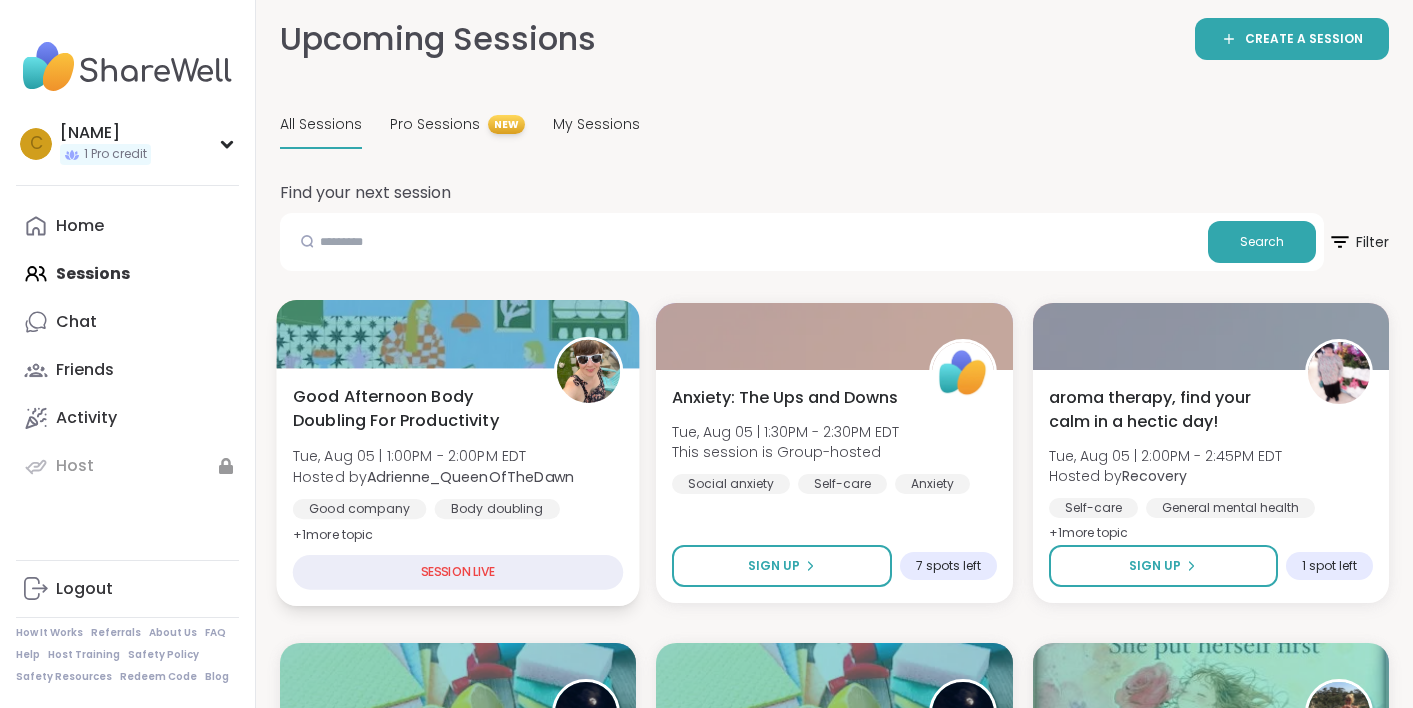 click on "SESSION LIVE" at bounding box center (458, 572) 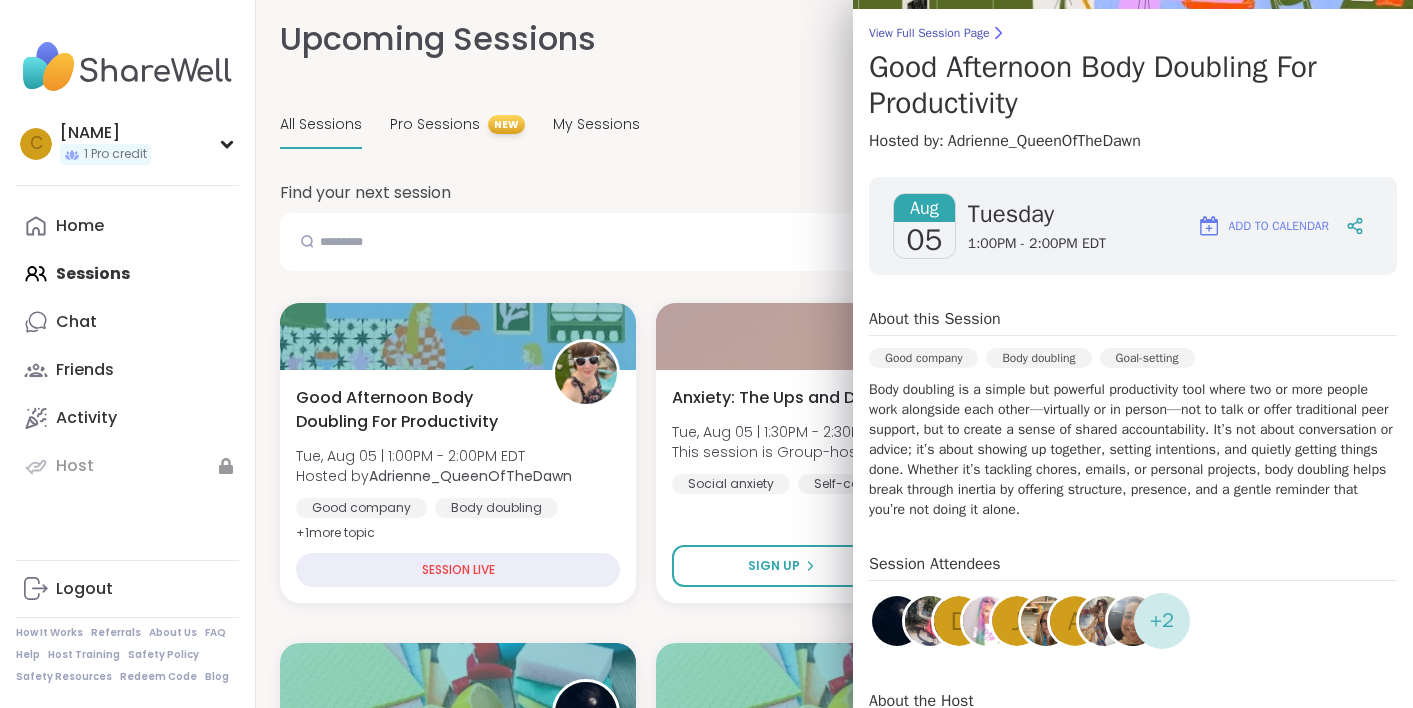 scroll, scrollTop: 122, scrollLeft: 0, axis: vertical 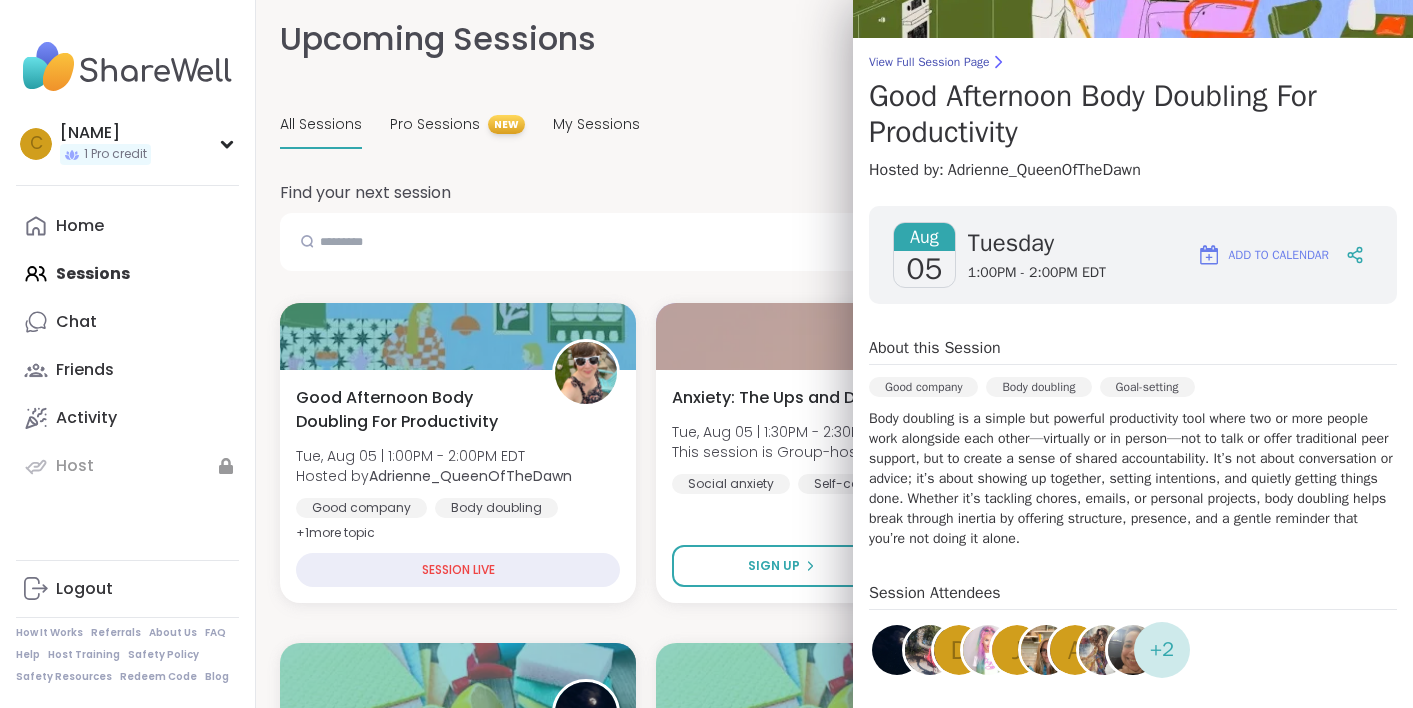 click on "Add to Calendar" at bounding box center (1279, 255) 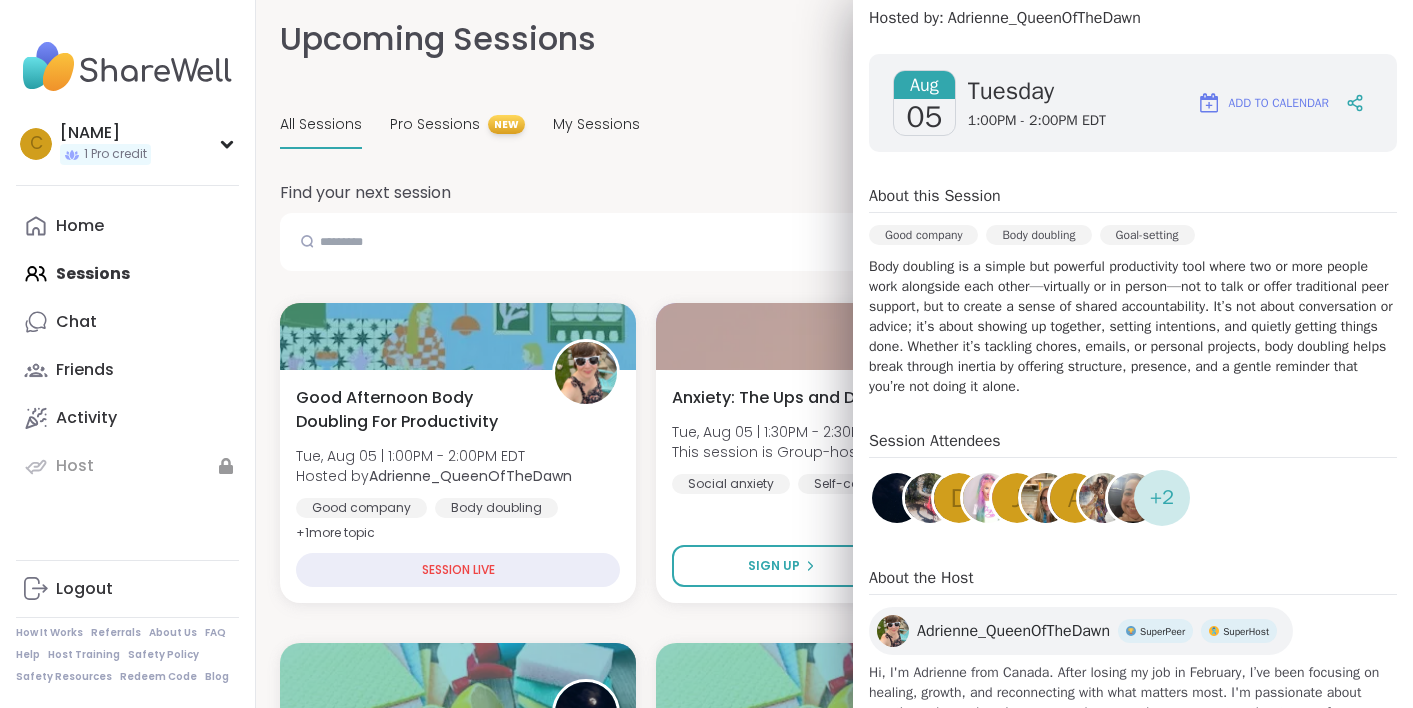 scroll, scrollTop: 377, scrollLeft: 0, axis: vertical 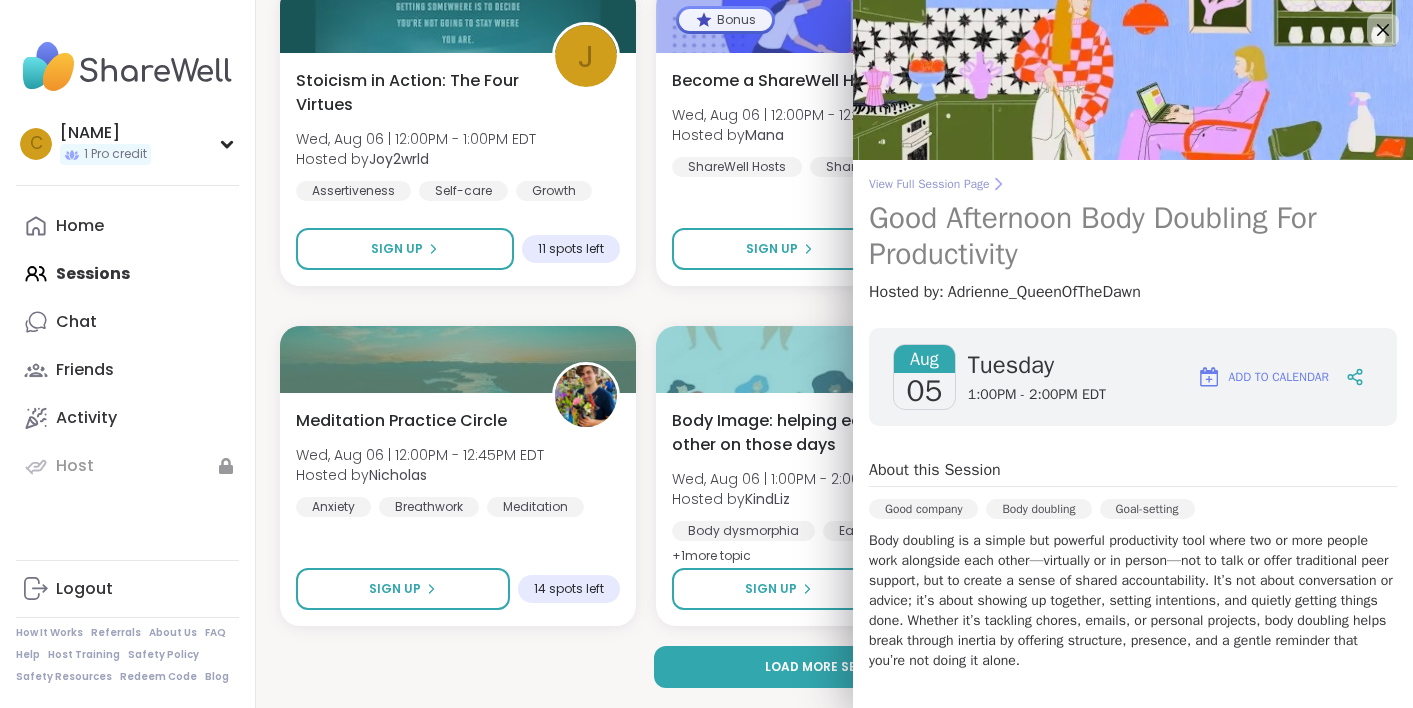 click on "View Full Session Page" at bounding box center [1133, 184] 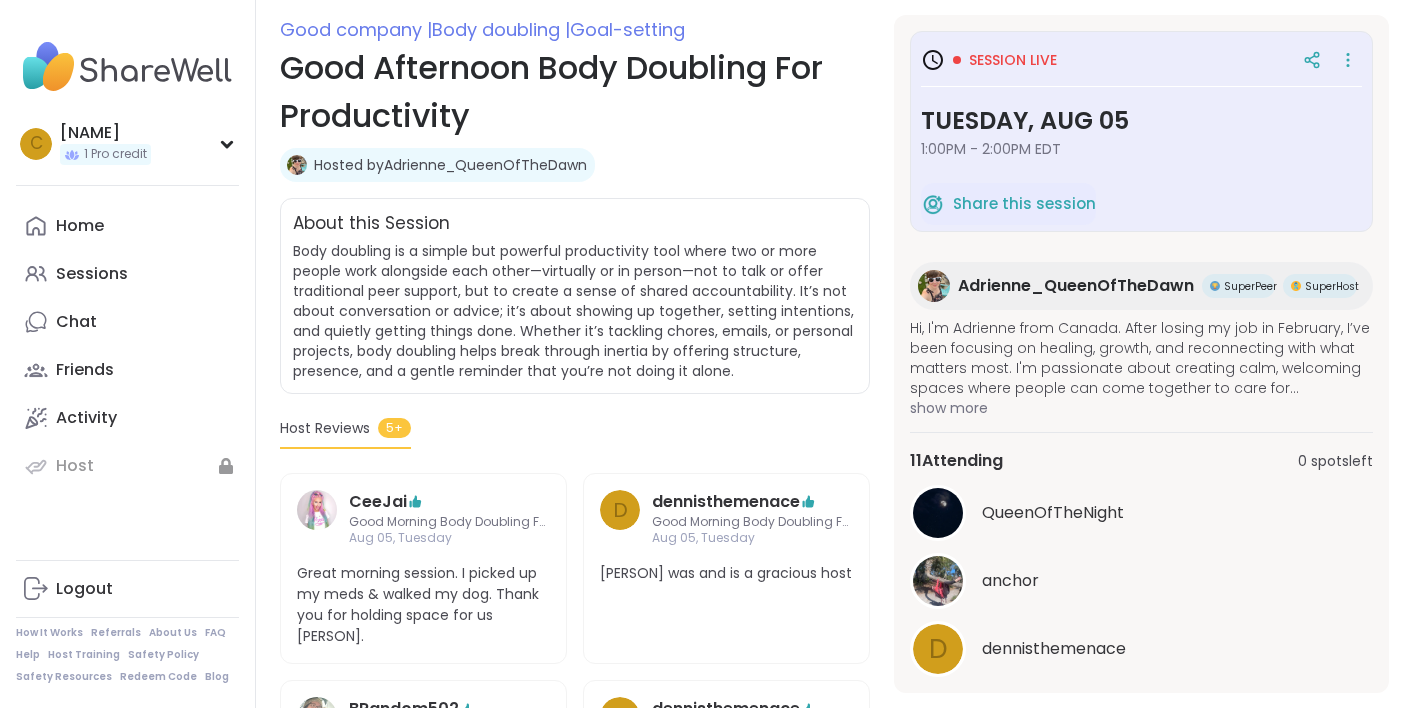 scroll, scrollTop: 276, scrollLeft: 0, axis: vertical 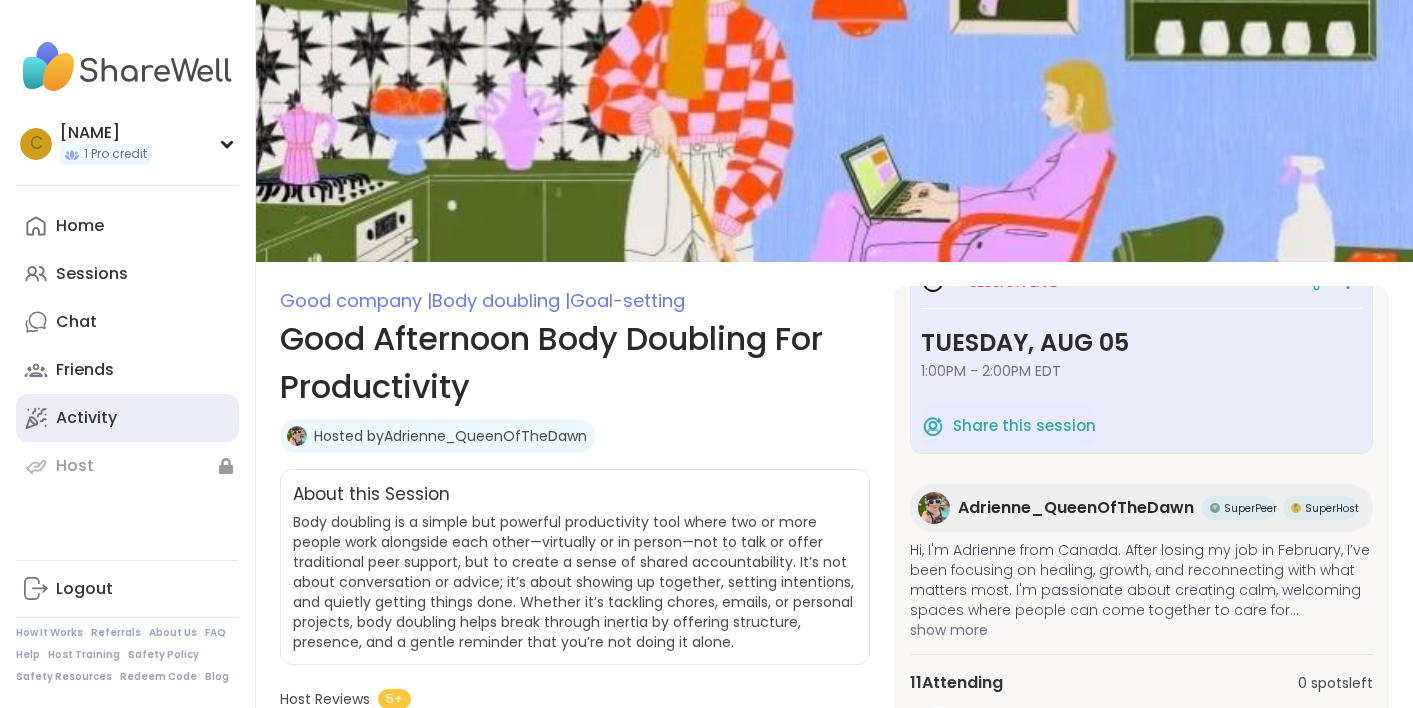 click on "Activity" at bounding box center [86, 418] 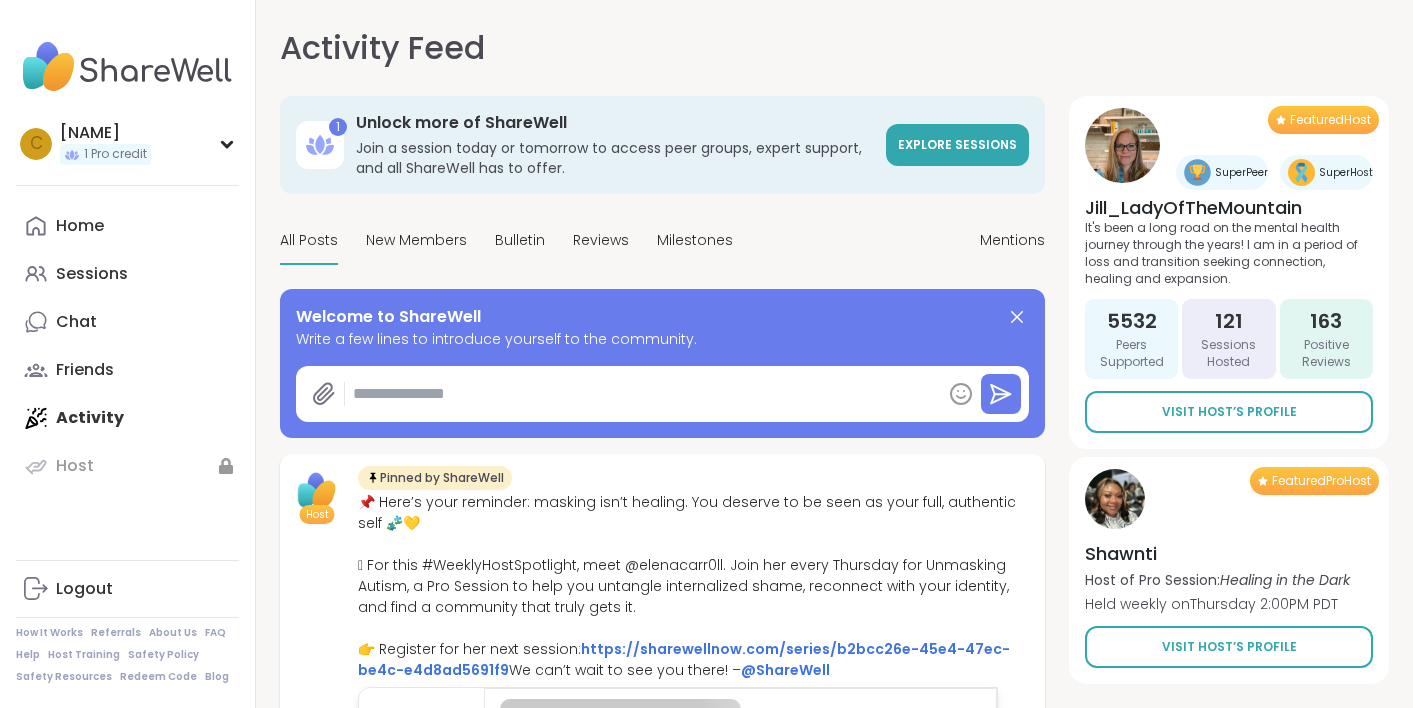 type on "*" 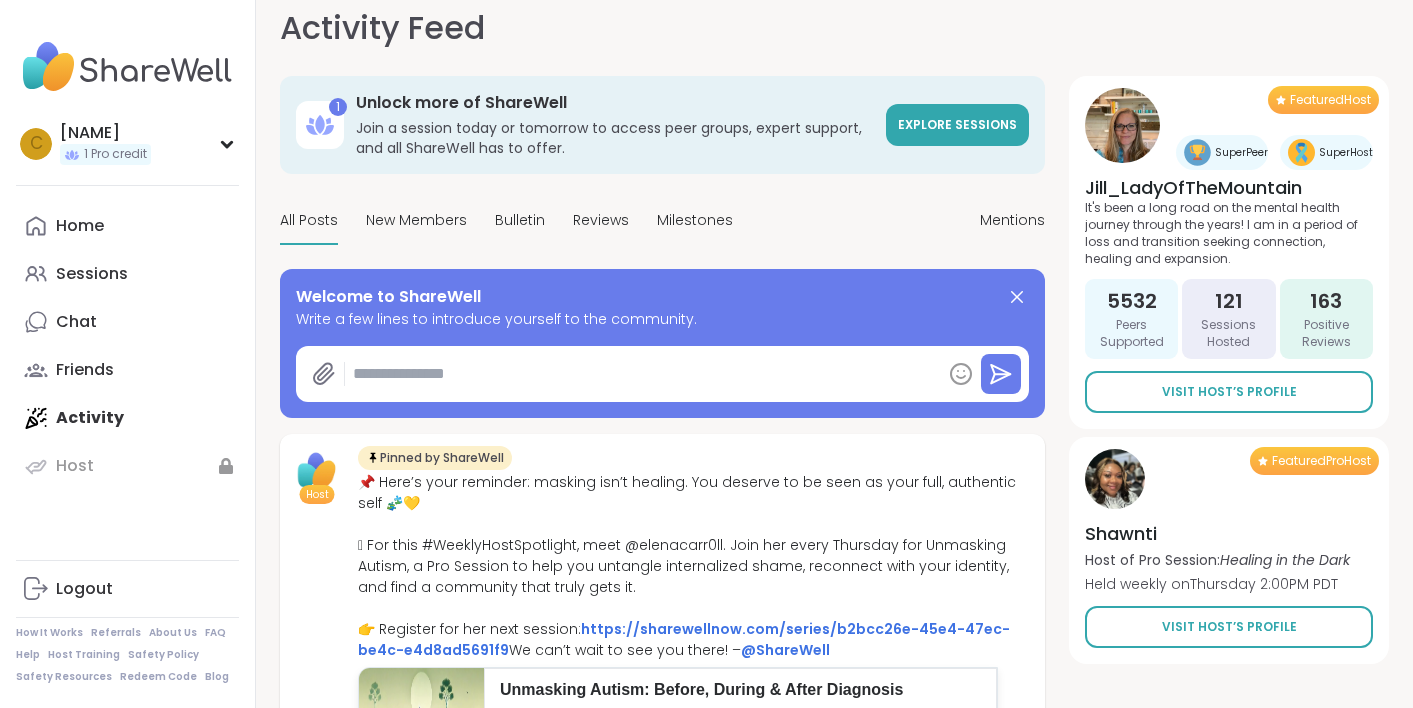 scroll, scrollTop: 0, scrollLeft: 0, axis: both 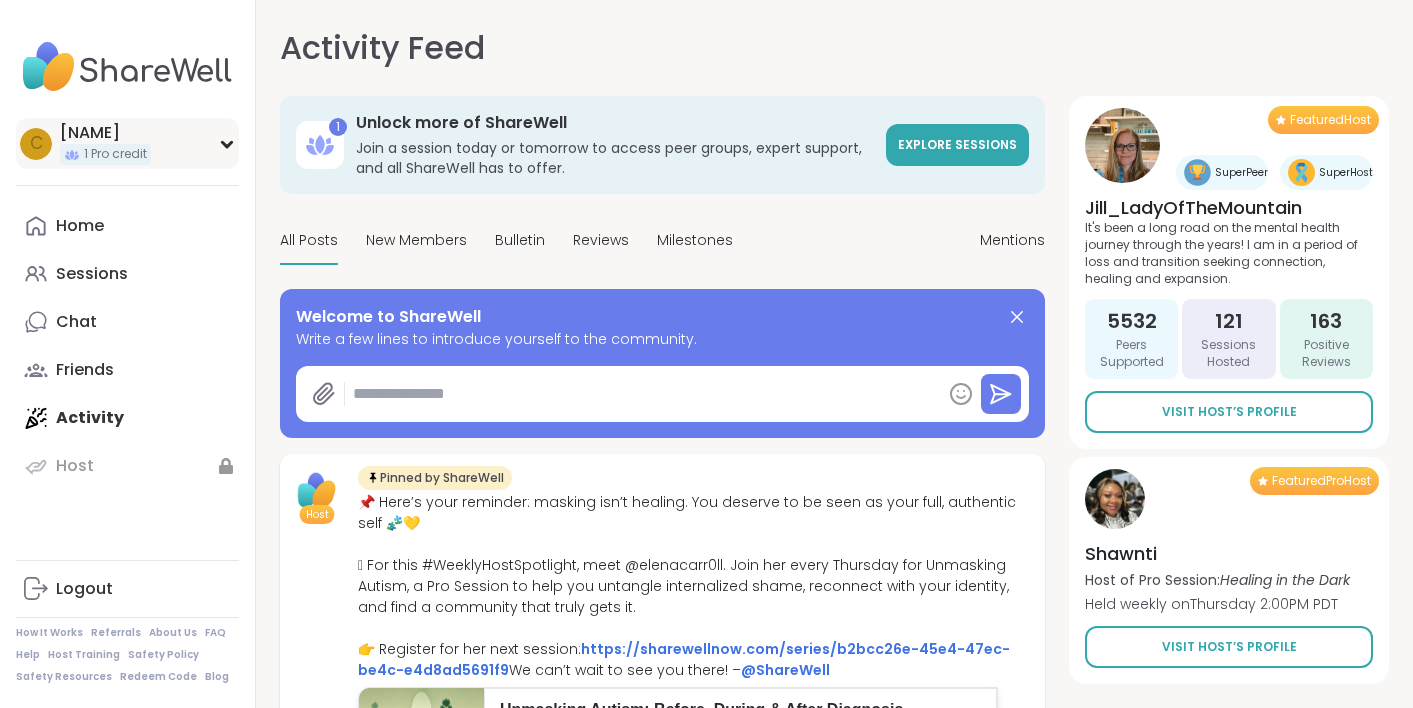 click on "[NAME]" at bounding box center (105, 133) 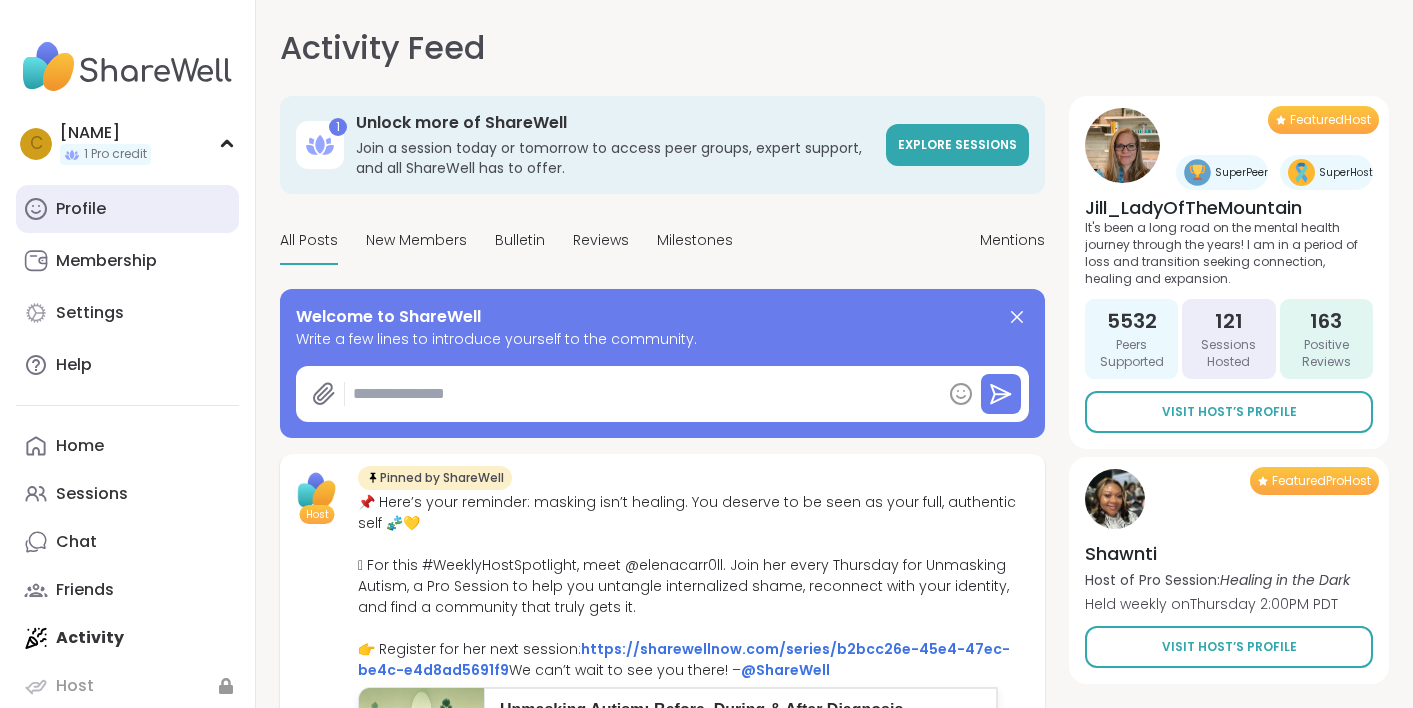 click on "Profile" at bounding box center [81, 209] 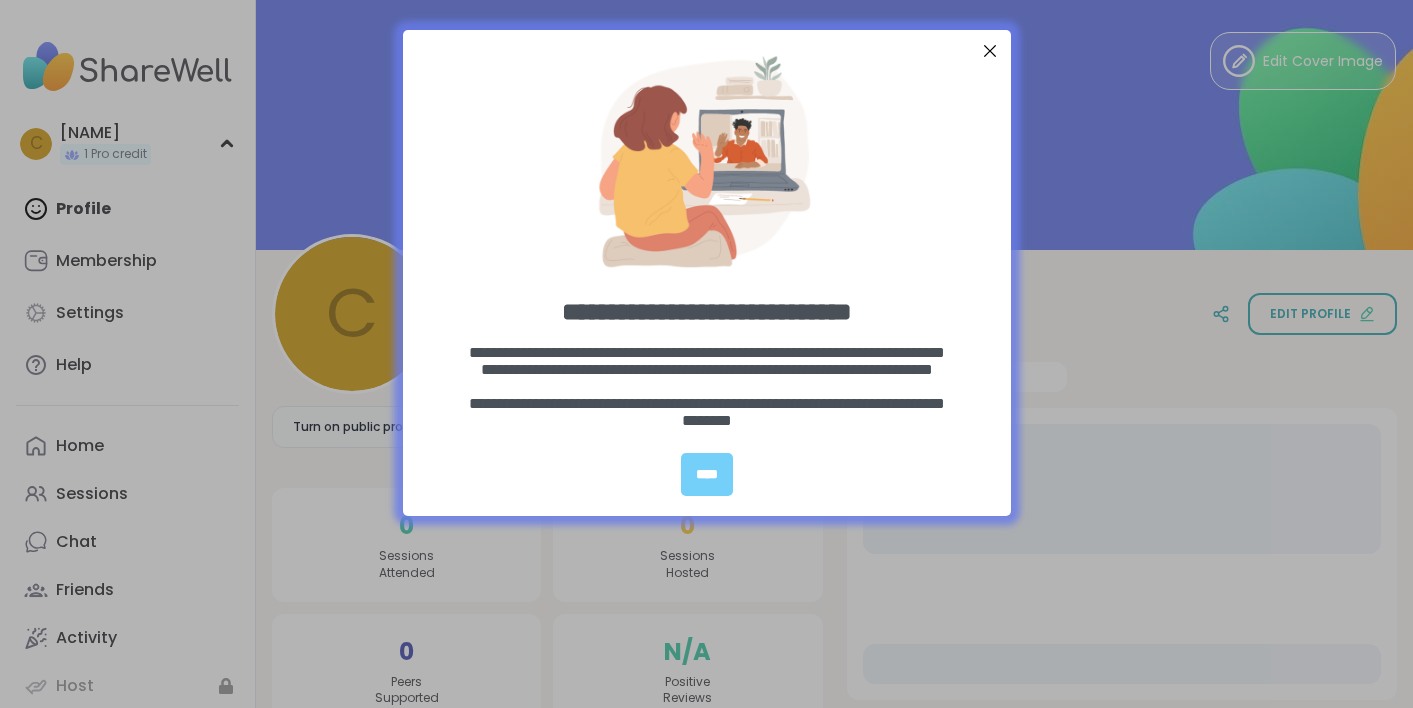 scroll, scrollTop: 0, scrollLeft: 0, axis: both 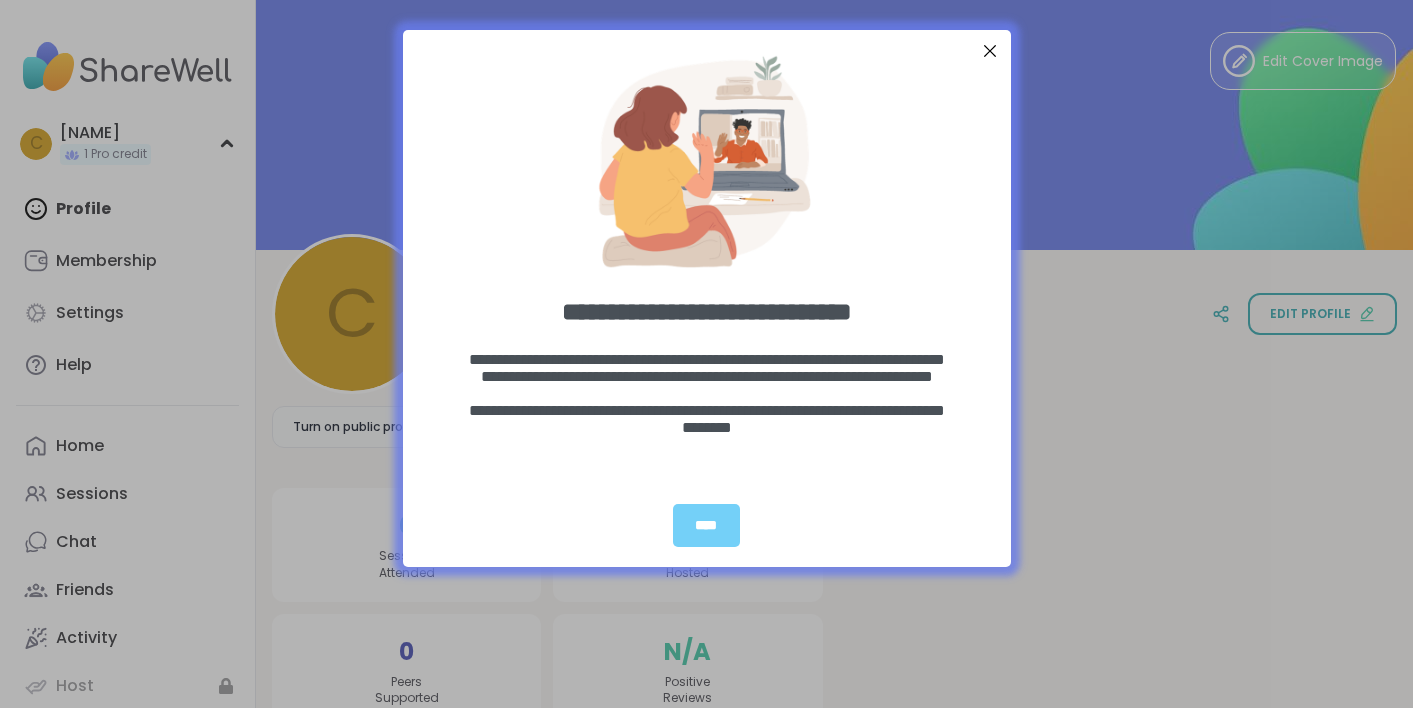 click at bounding box center (989, 51) 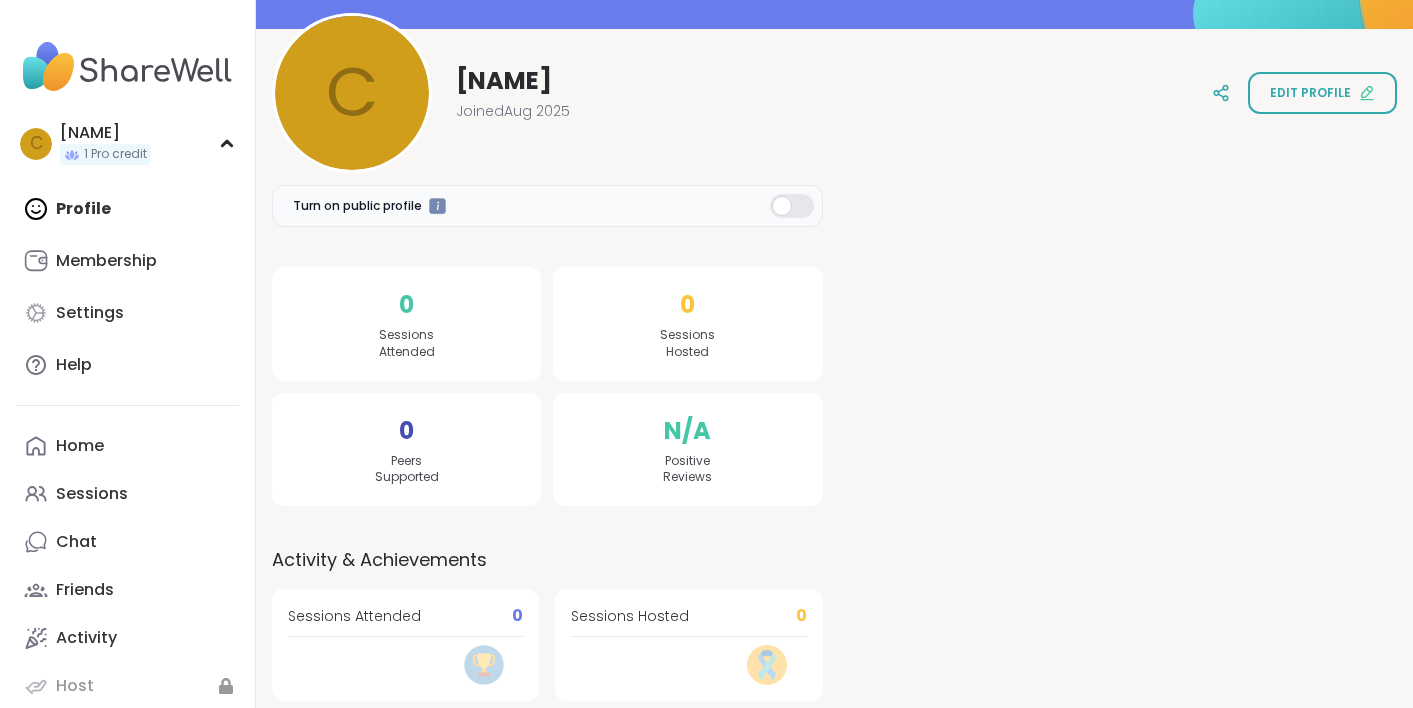 scroll, scrollTop: 233, scrollLeft: 0, axis: vertical 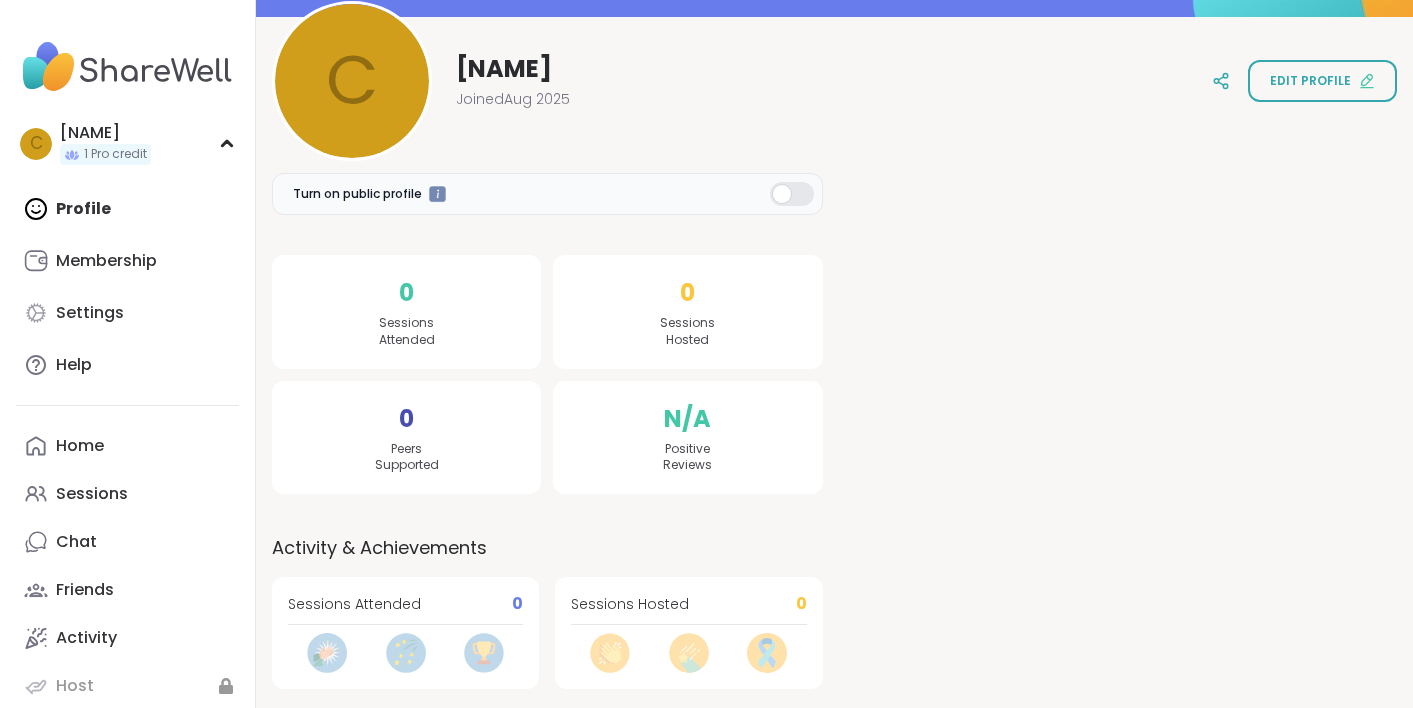 click on "Sessions Hosted" at bounding box center [630, 605] 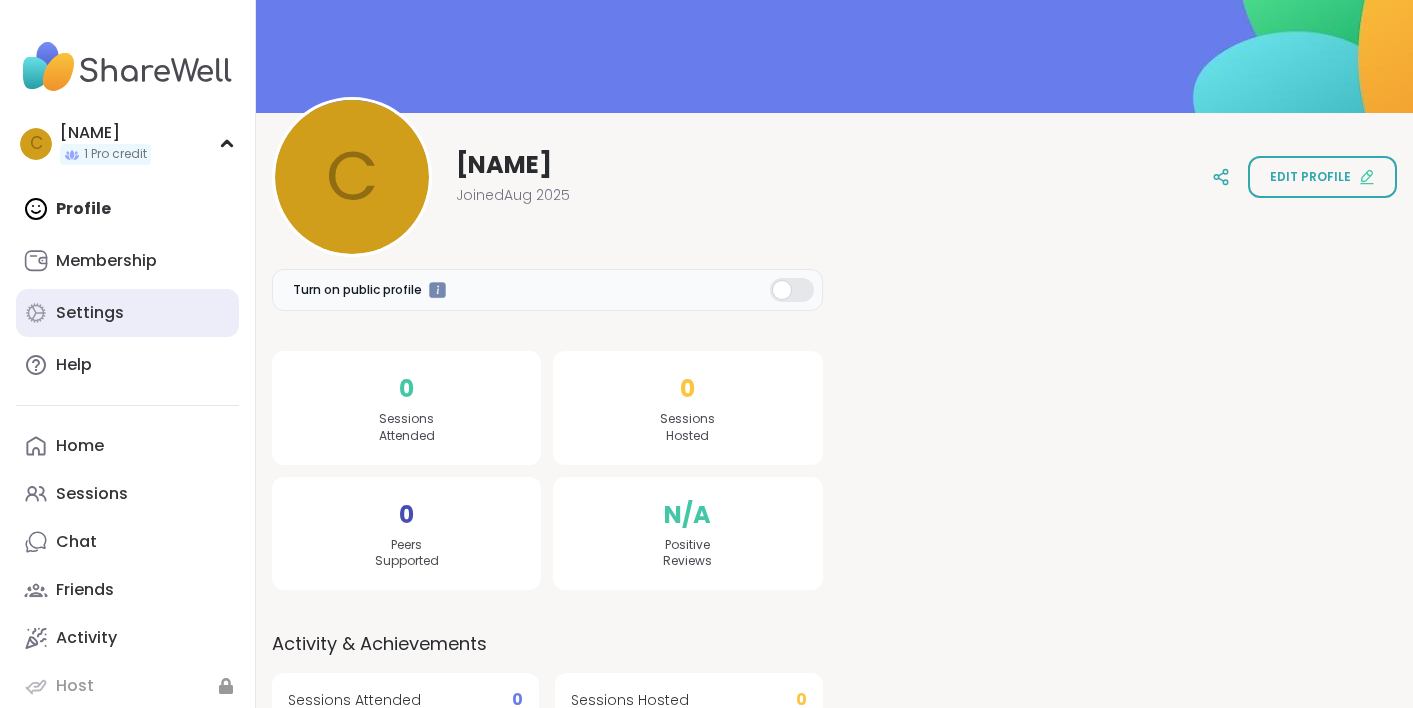 scroll, scrollTop: 58, scrollLeft: 0, axis: vertical 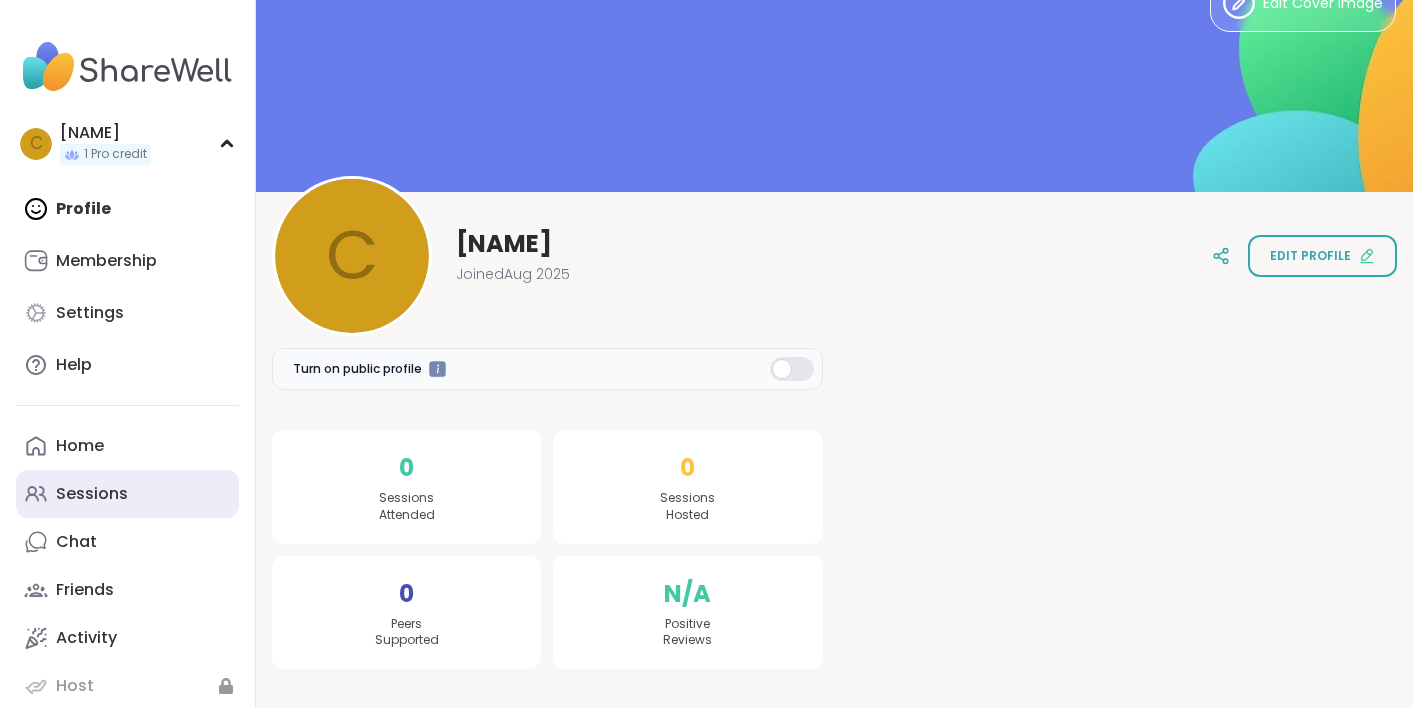 click on "Sessions" at bounding box center (92, 494) 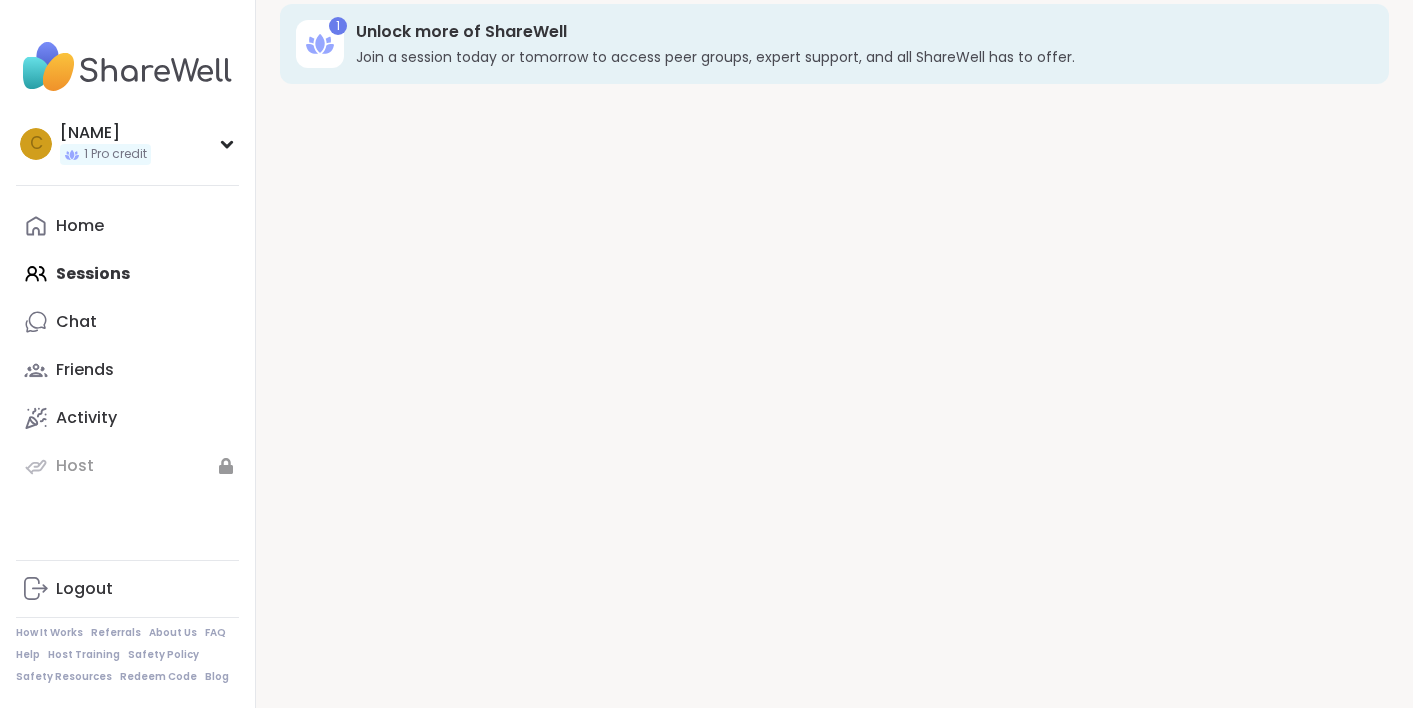 scroll, scrollTop: 0, scrollLeft: 0, axis: both 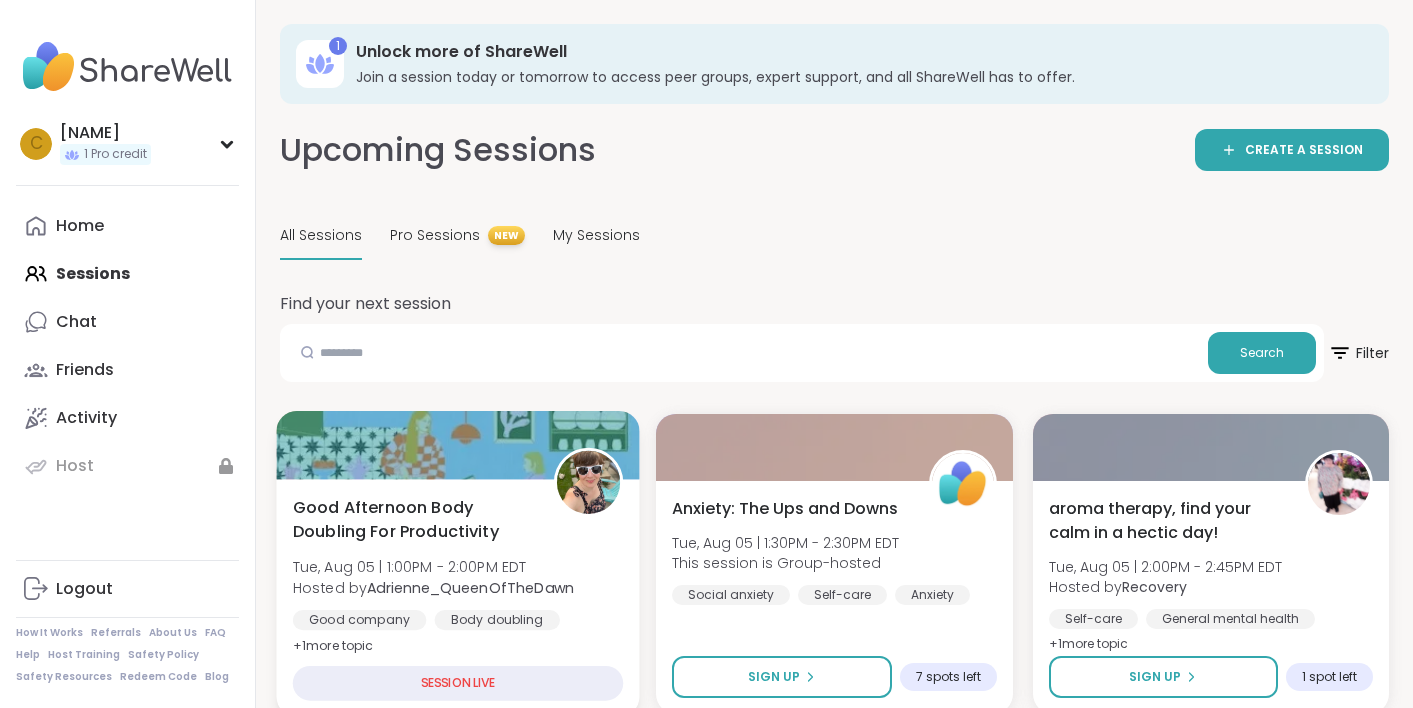click on "Good Afternoon Body Doubling For Productivity" at bounding box center [412, 519] 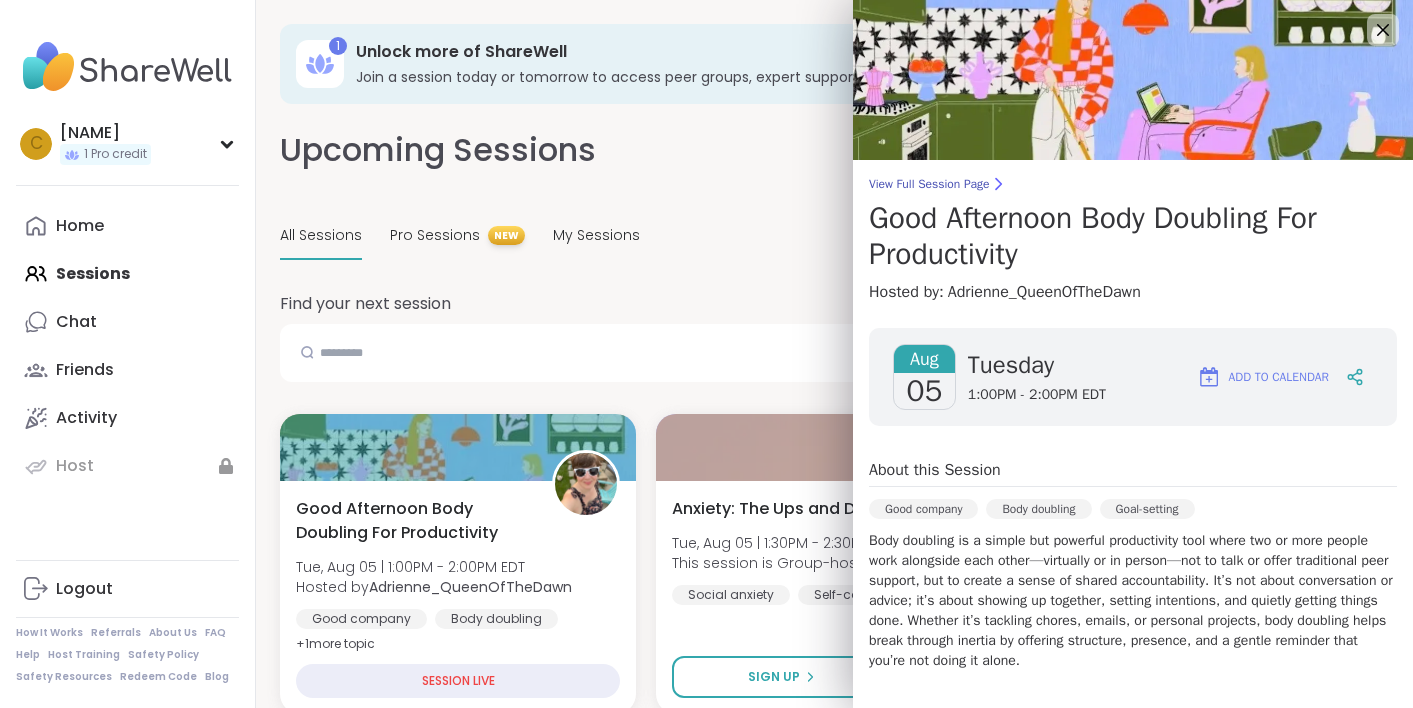 click on "05" at bounding box center [924, 391] 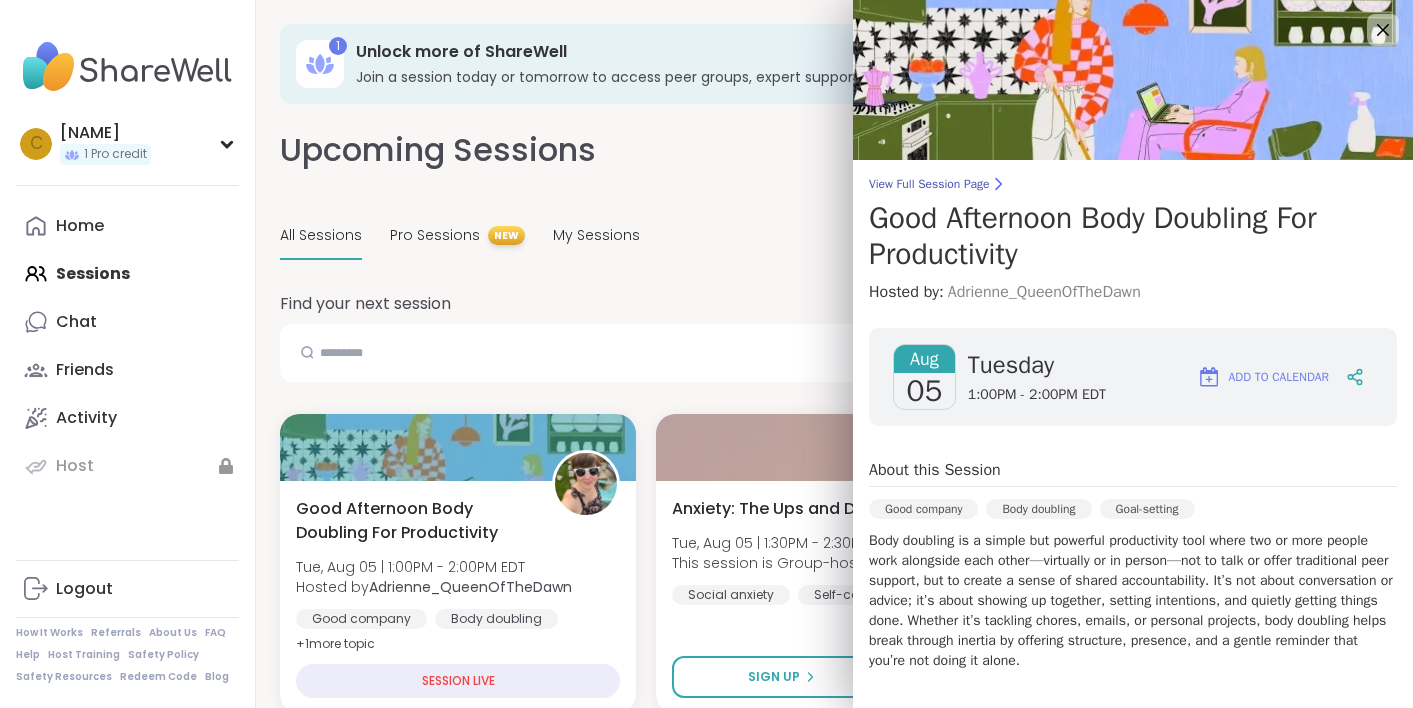 click on "Adrienne_QueenOfTheDawn" at bounding box center (1044, 292) 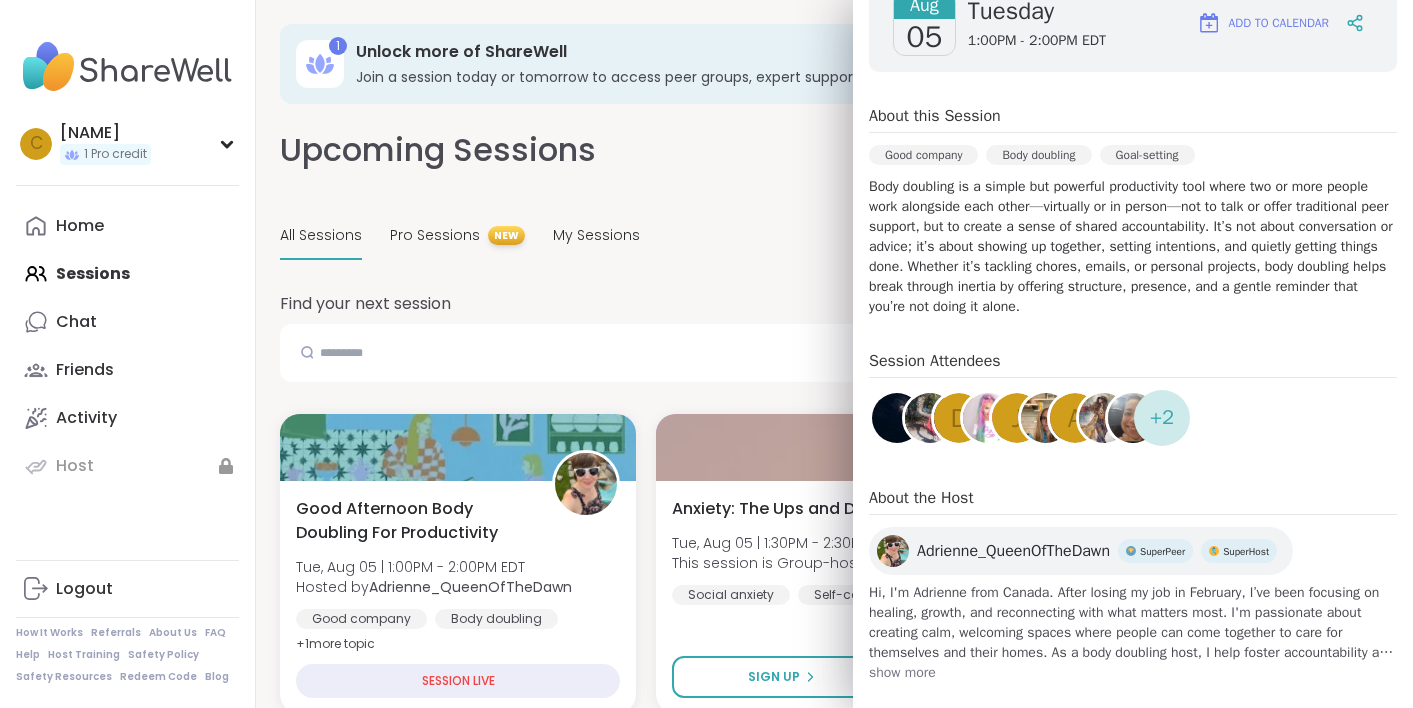 scroll, scrollTop: 377, scrollLeft: 0, axis: vertical 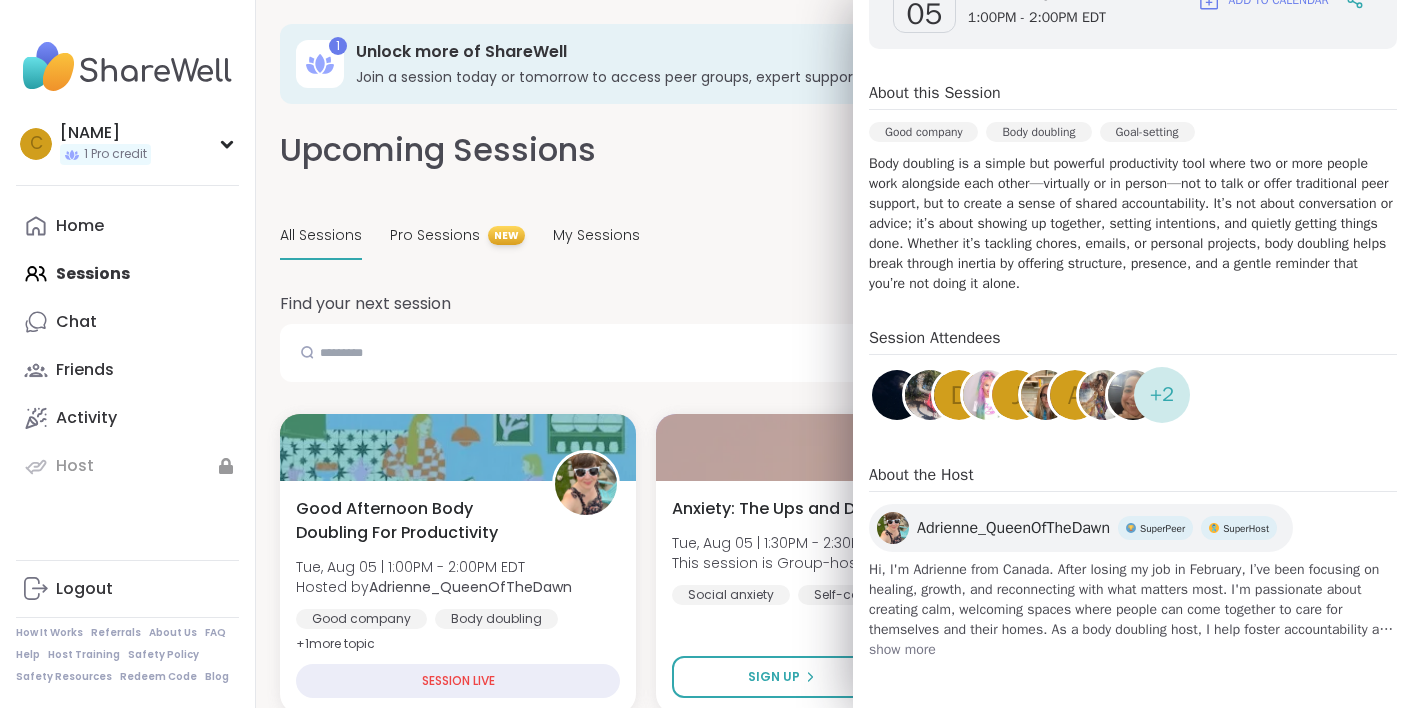 click on "Find your next session" at bounding box center [834, 304] 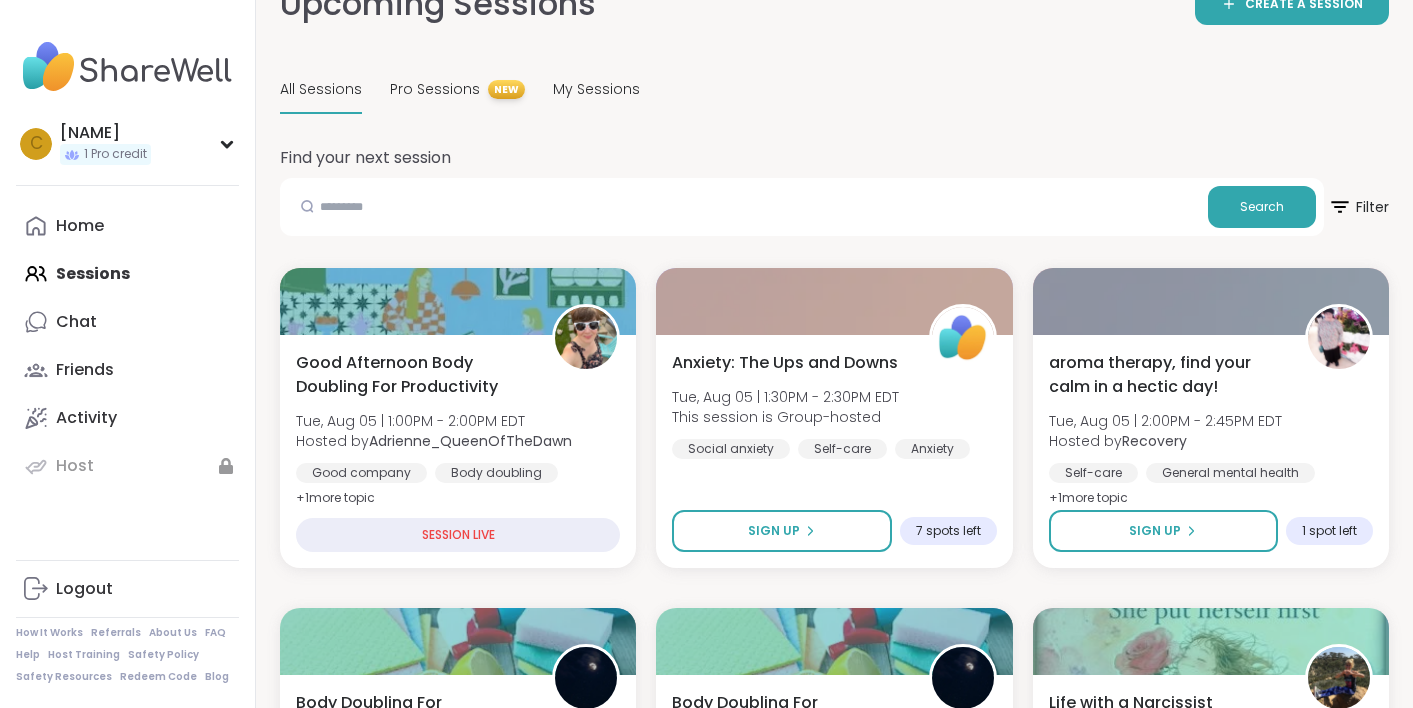 scroll, scrollTop: 149, scrollLeft: 0, axis: vertical 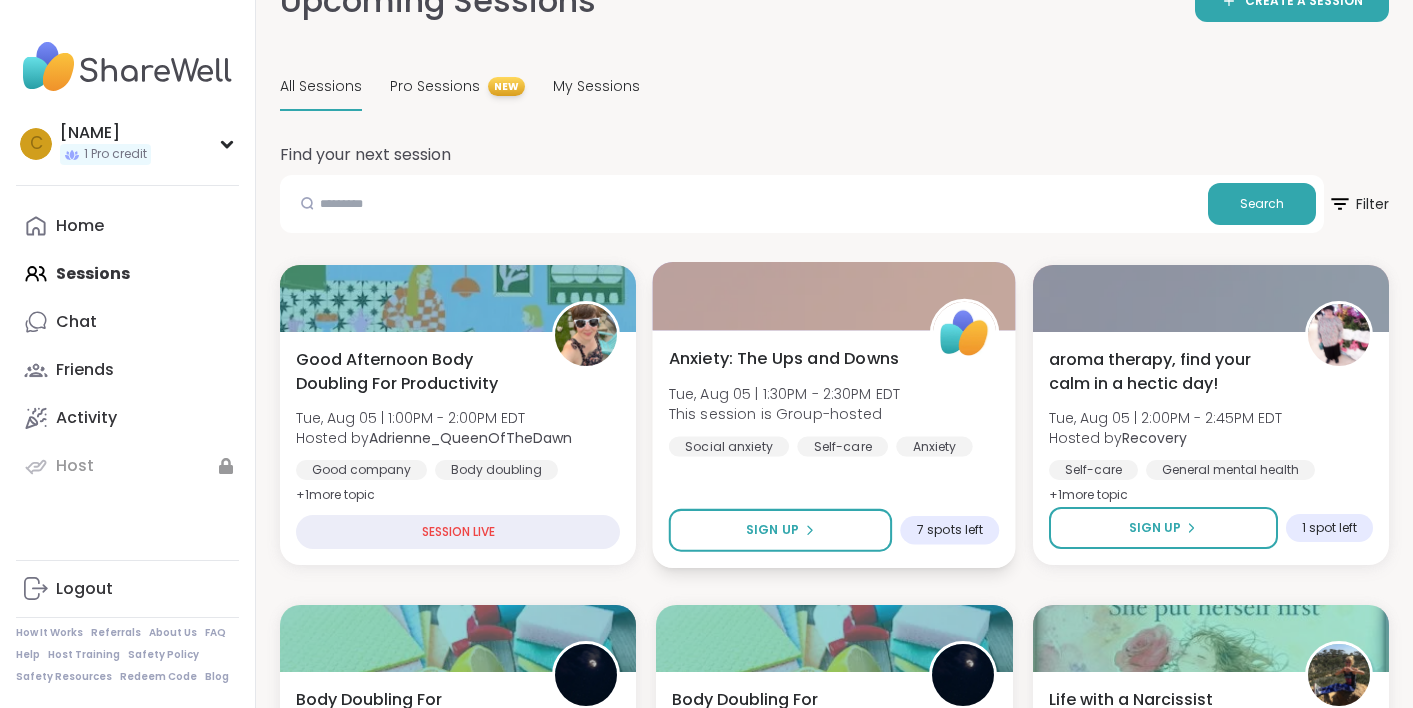 click on "Tue, Aug 05 | 1:30PM - 2:30PM EDT" at bounding box center [785, 393] 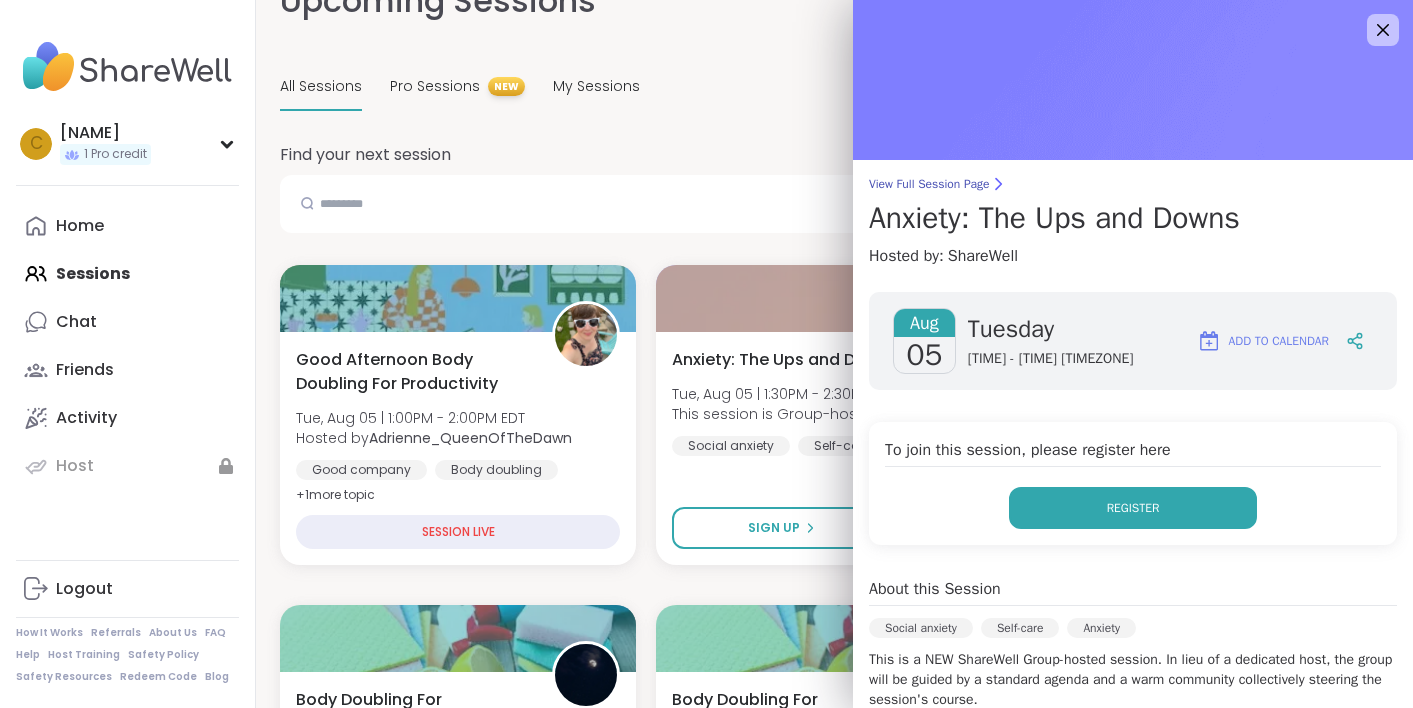 click on "Register" at bounding box center (1133, 508) 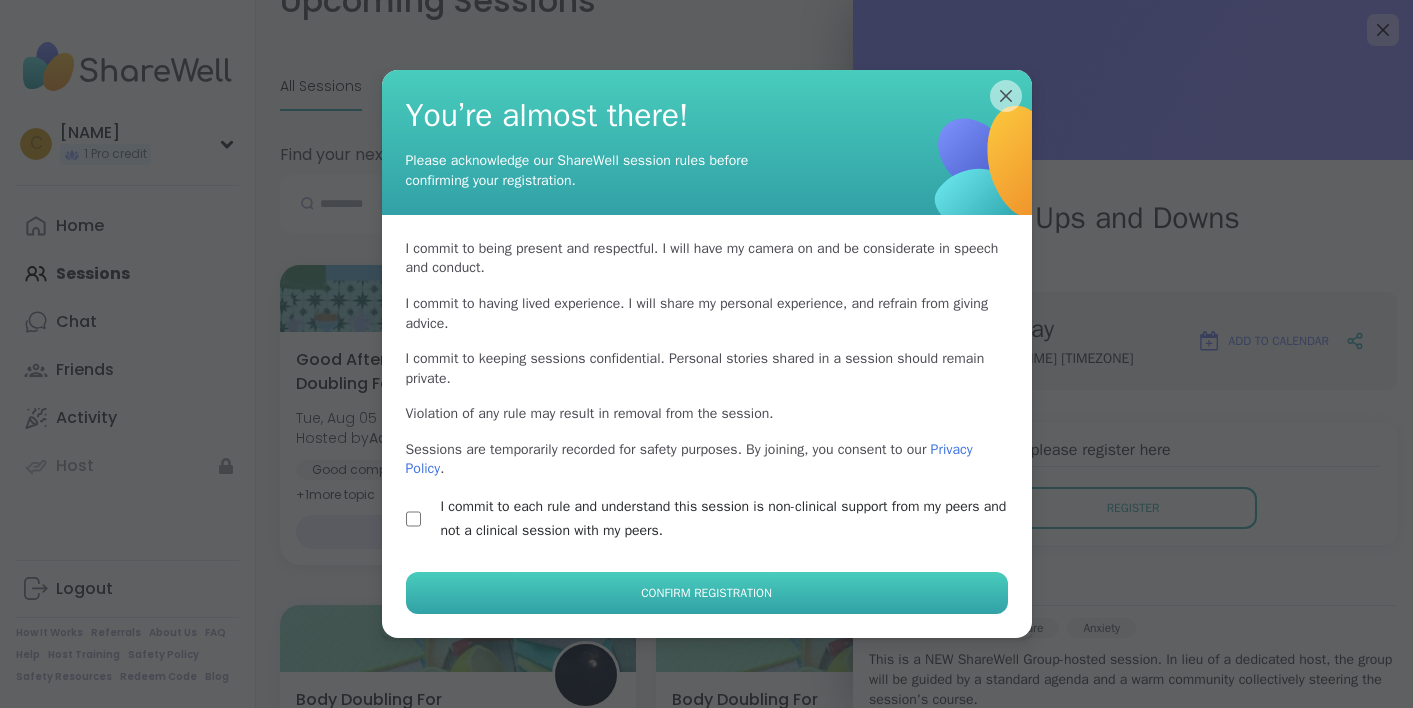 click on "Confirm Registration" at bounding box center [707, 593] 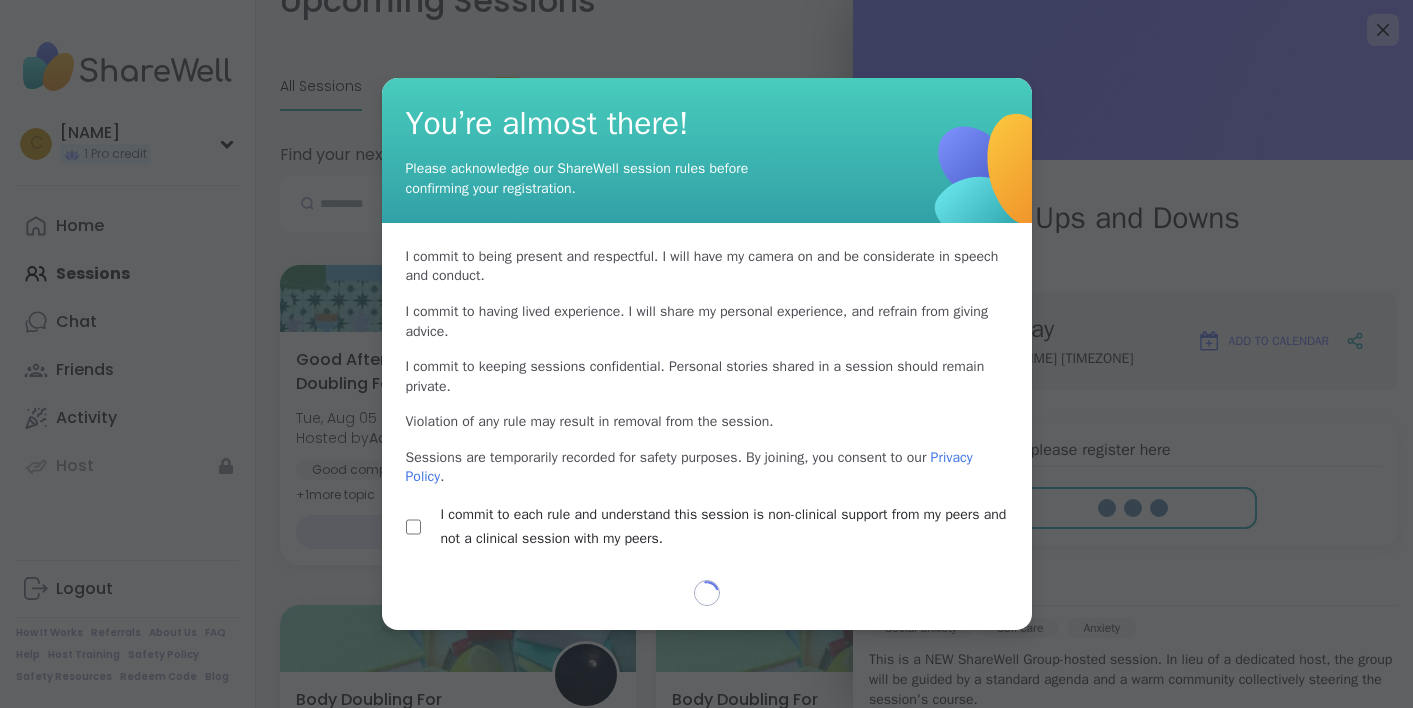 select on "**" 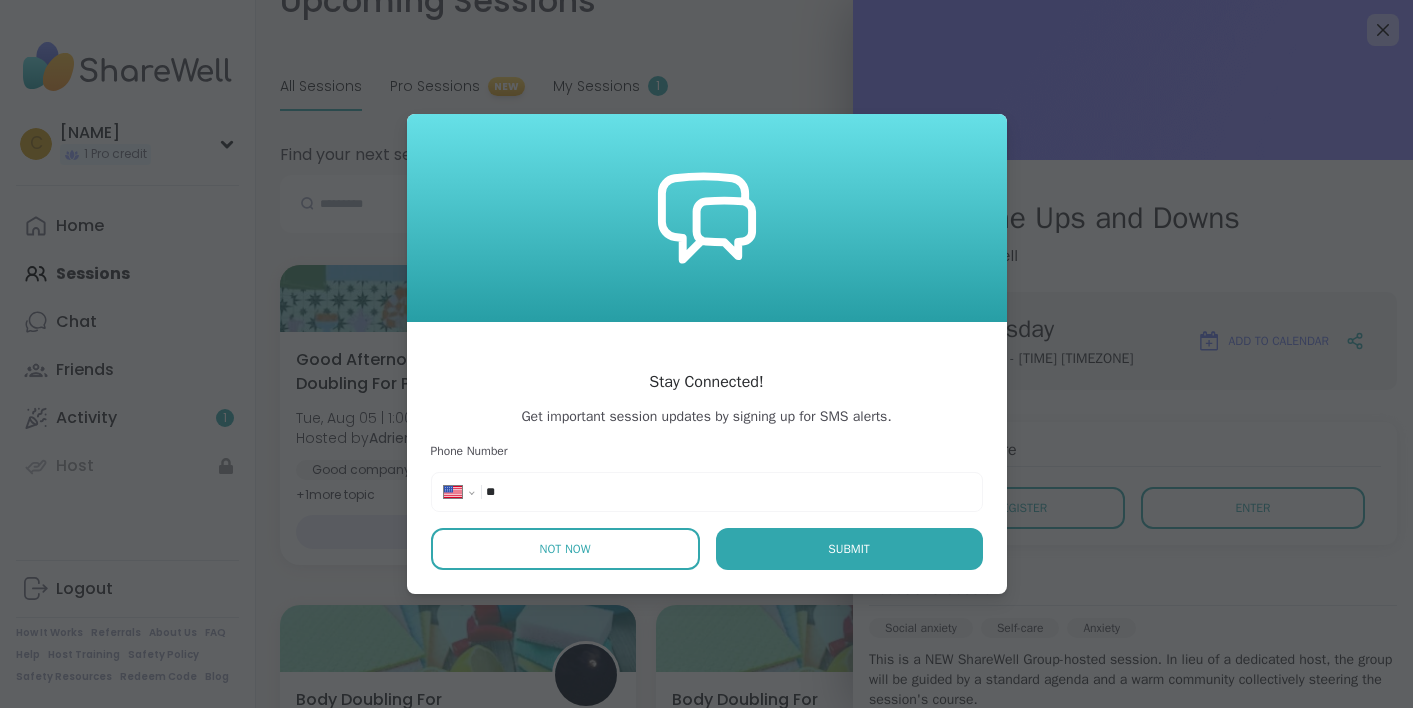 click on "Not Now" at bounding box center [565, 549] 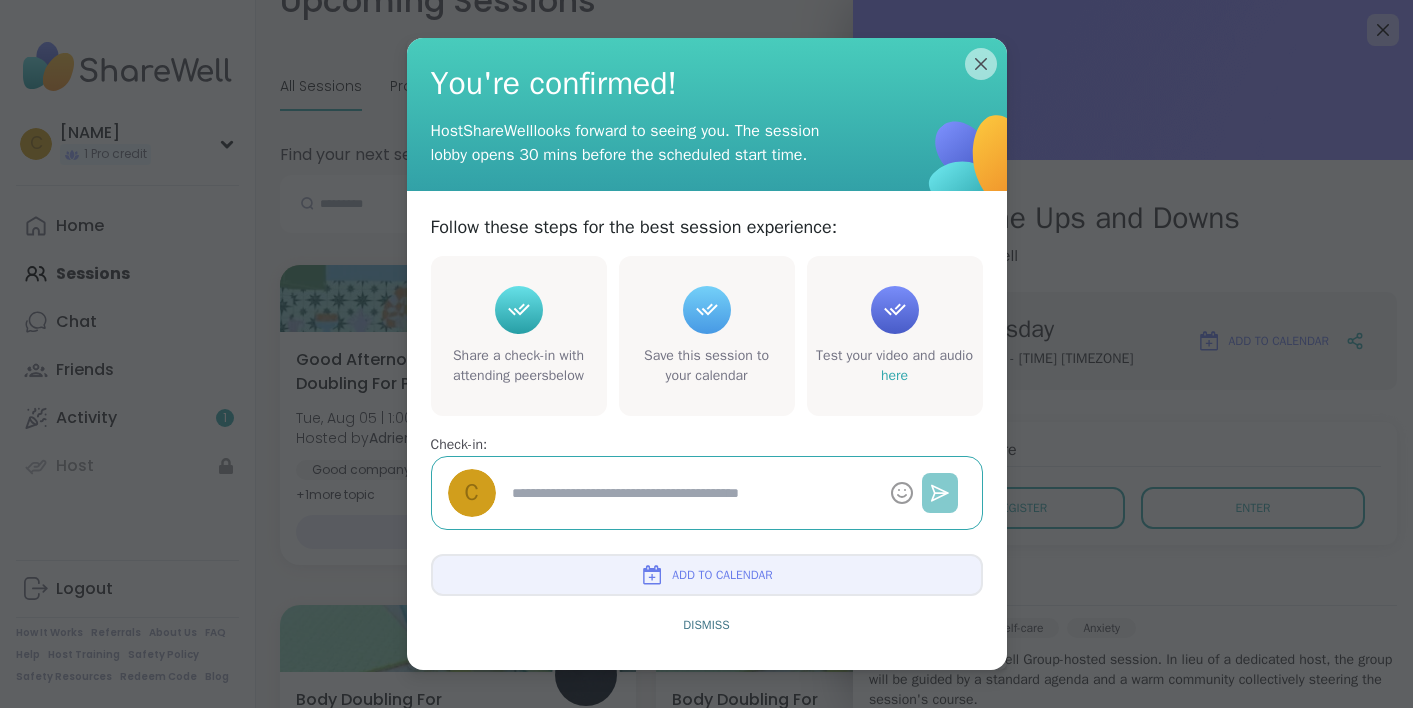 click 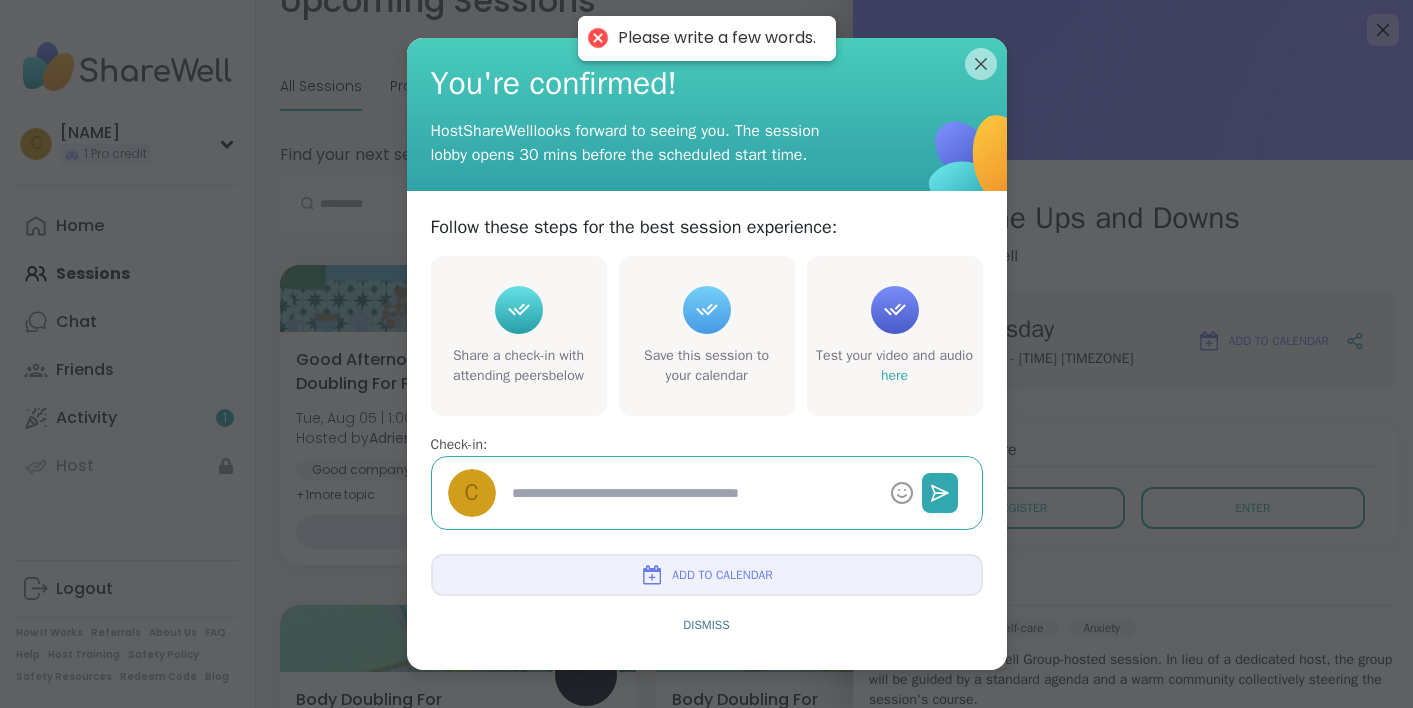 click at bounding box center [597, 38] 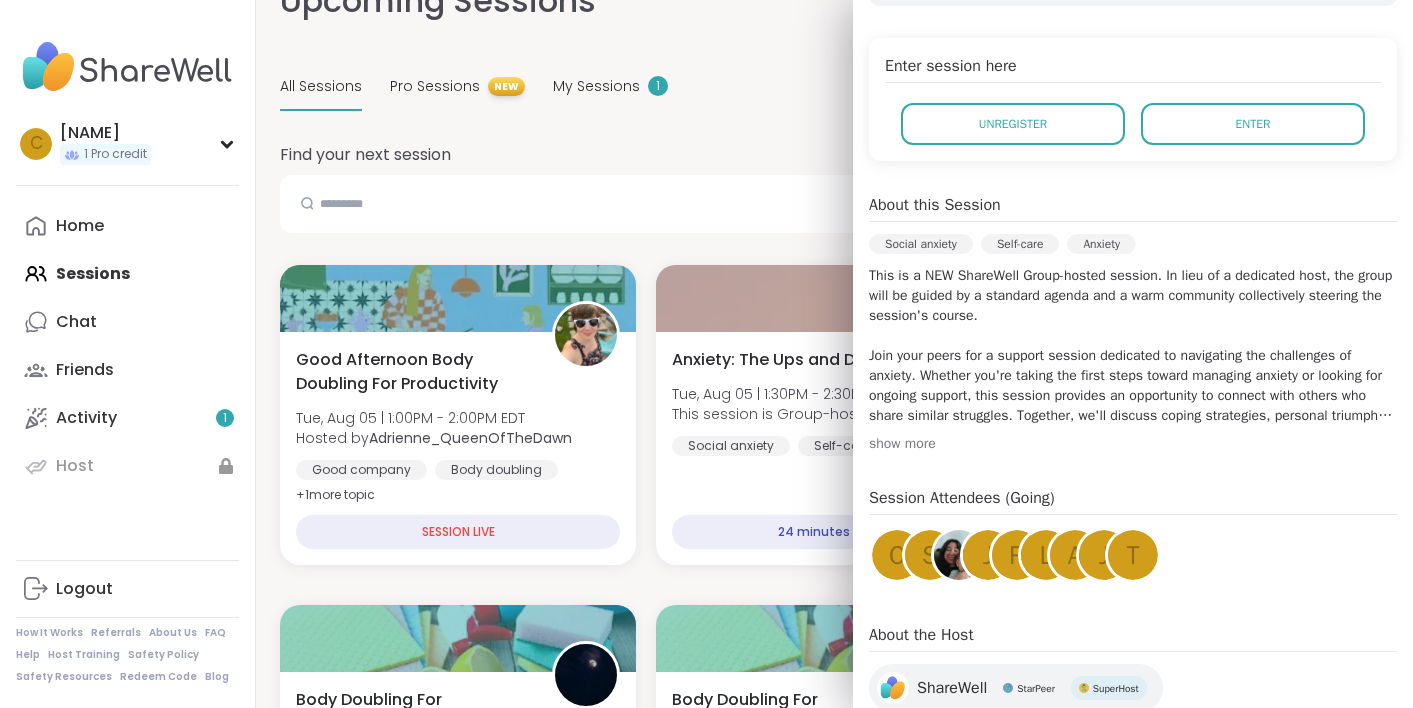 scroll, scrollTop: 325, scrollLeft: 0, axis: vertical 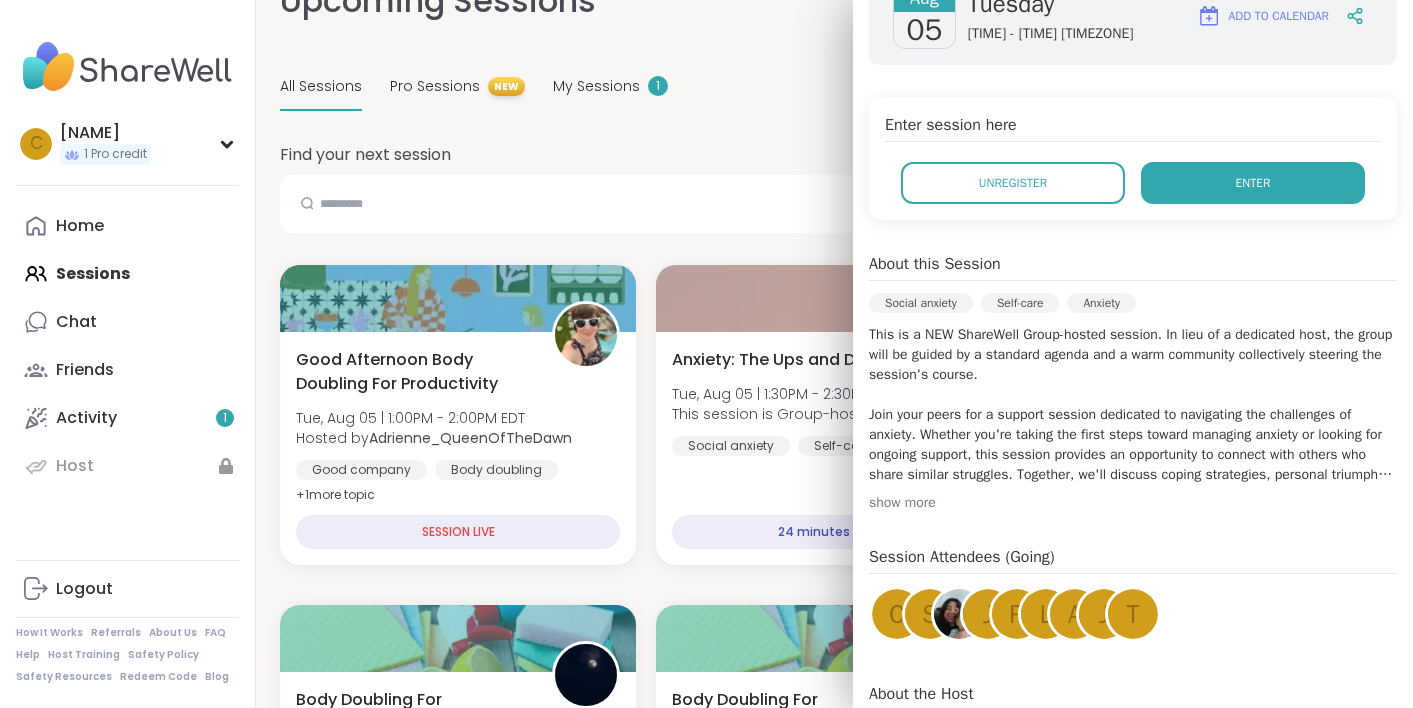 click on "Enter" at bounding box center (1253, 183) 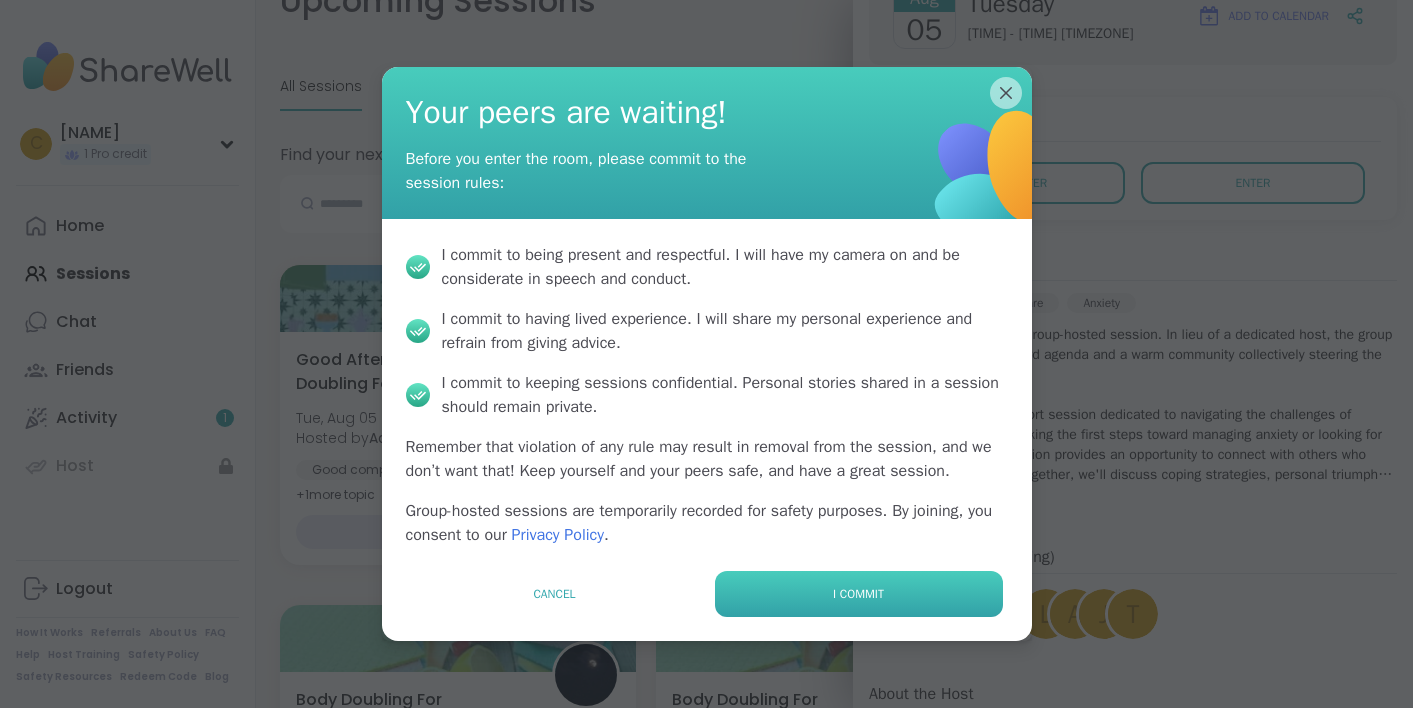 click on "I commit" at bounding box center [858, 594] 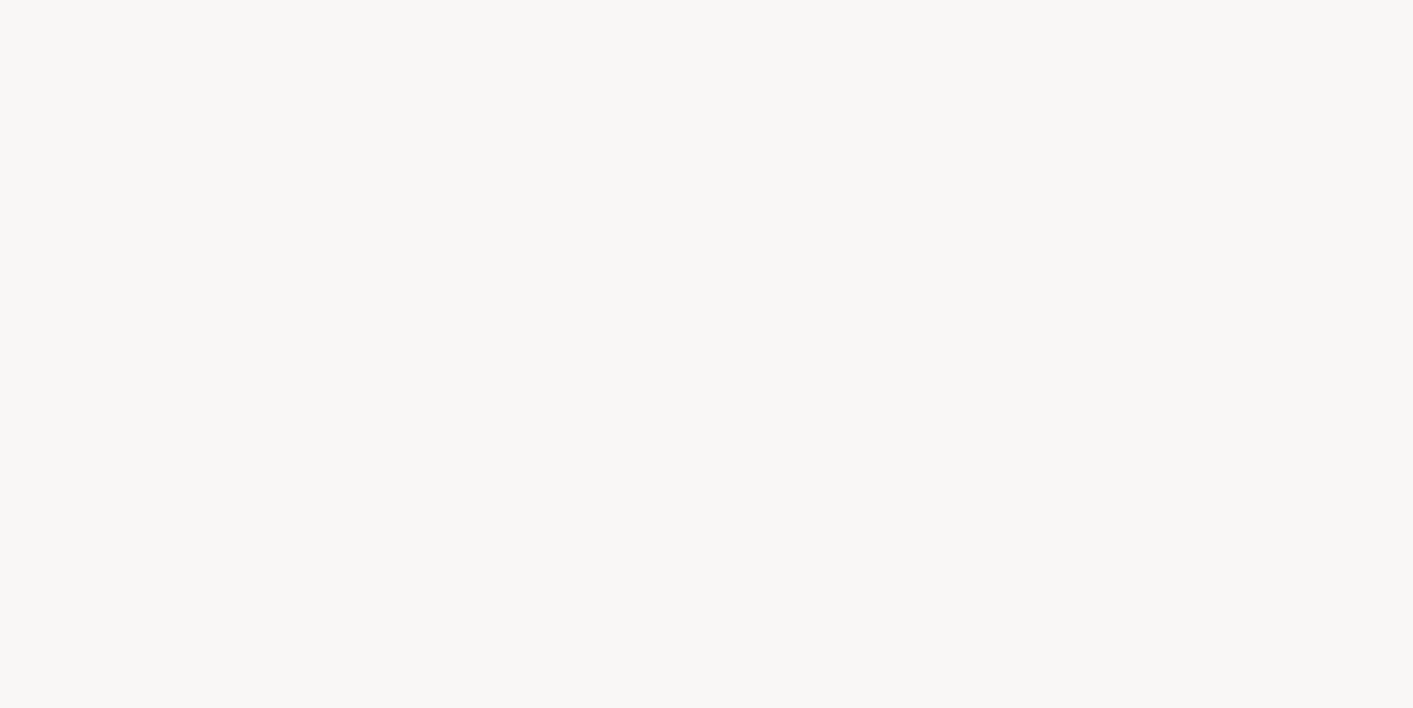 scroll, scrollTop: 0, scrollLeft: 0, axis: both 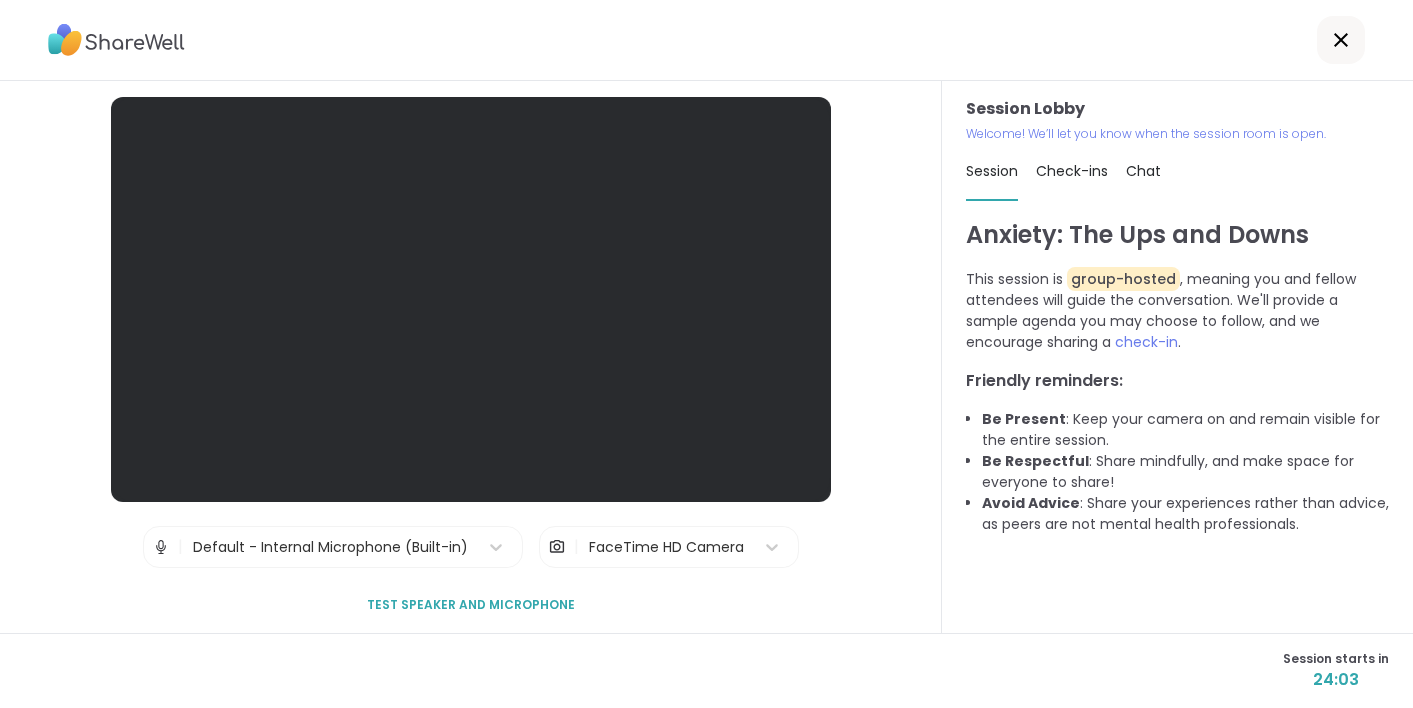 click 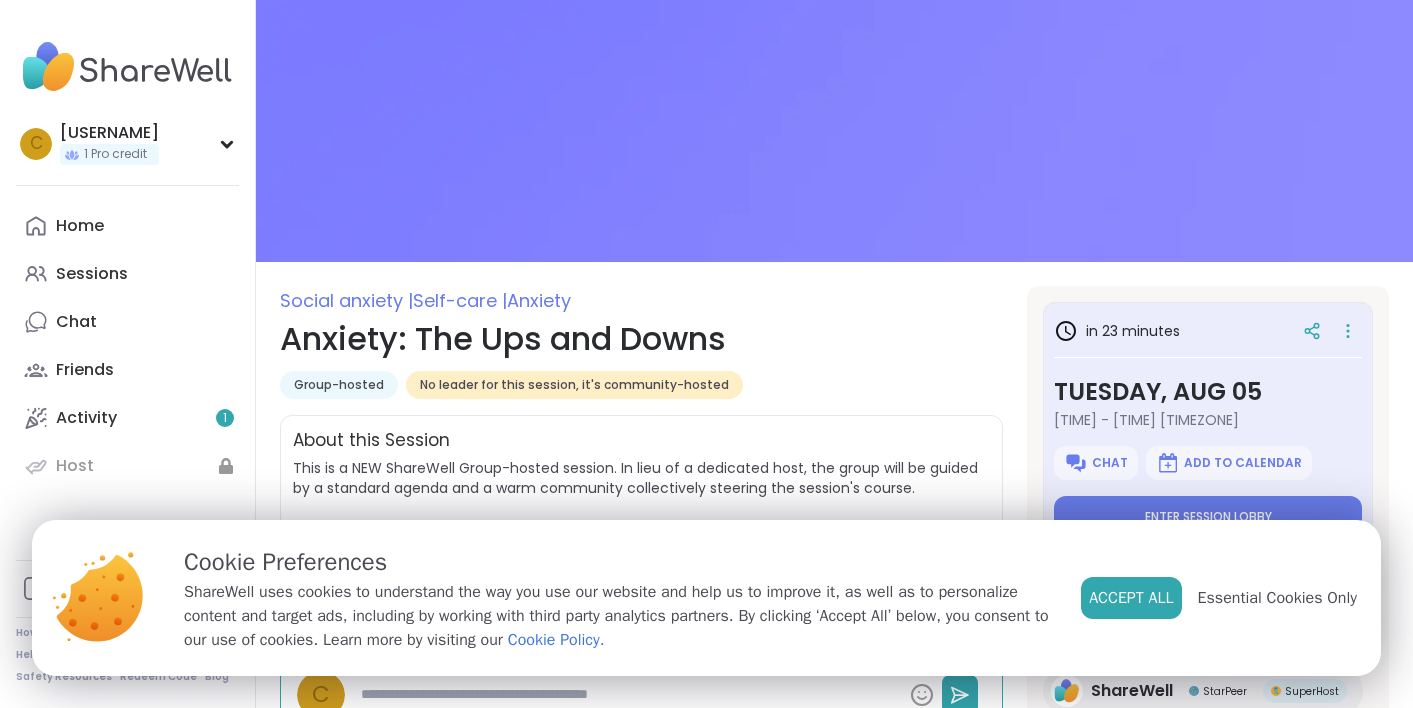 scroll, scrollTop: 71, scrollLeft: 0, axis: vertical 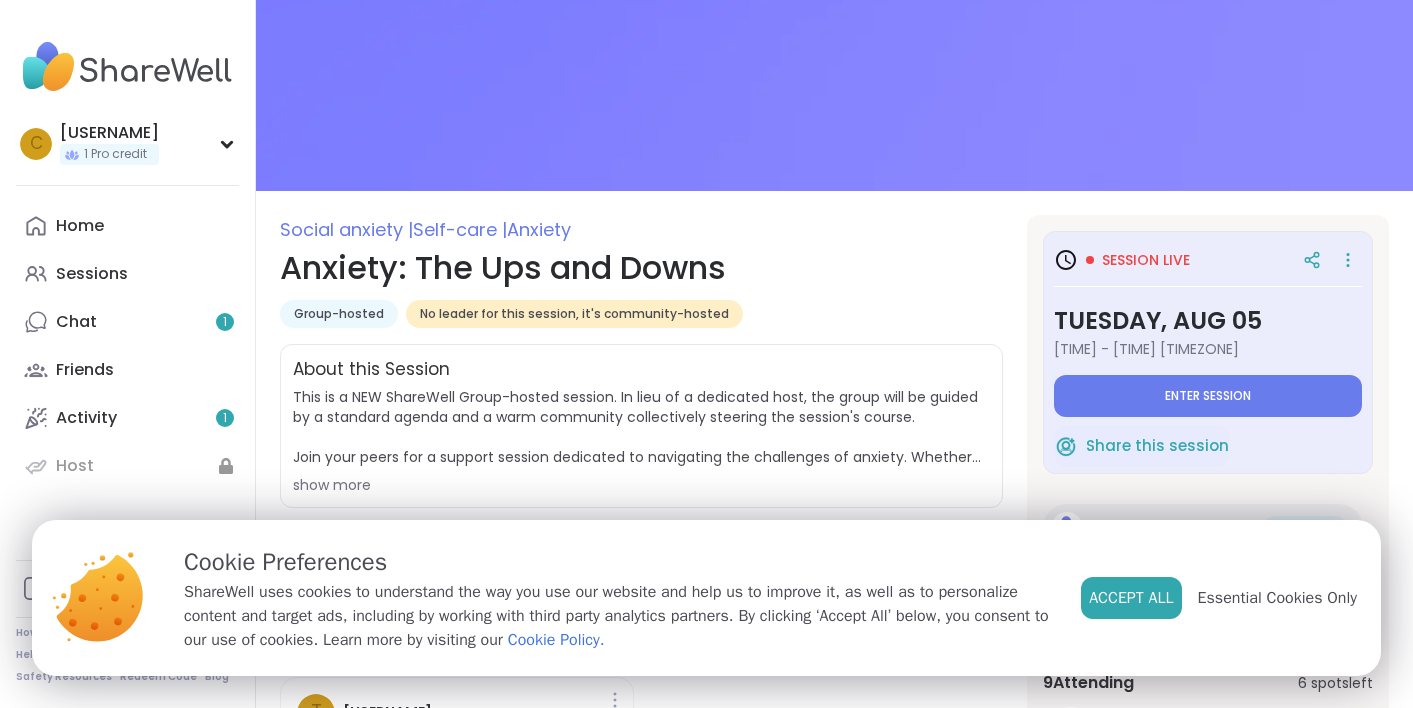type on "*" 